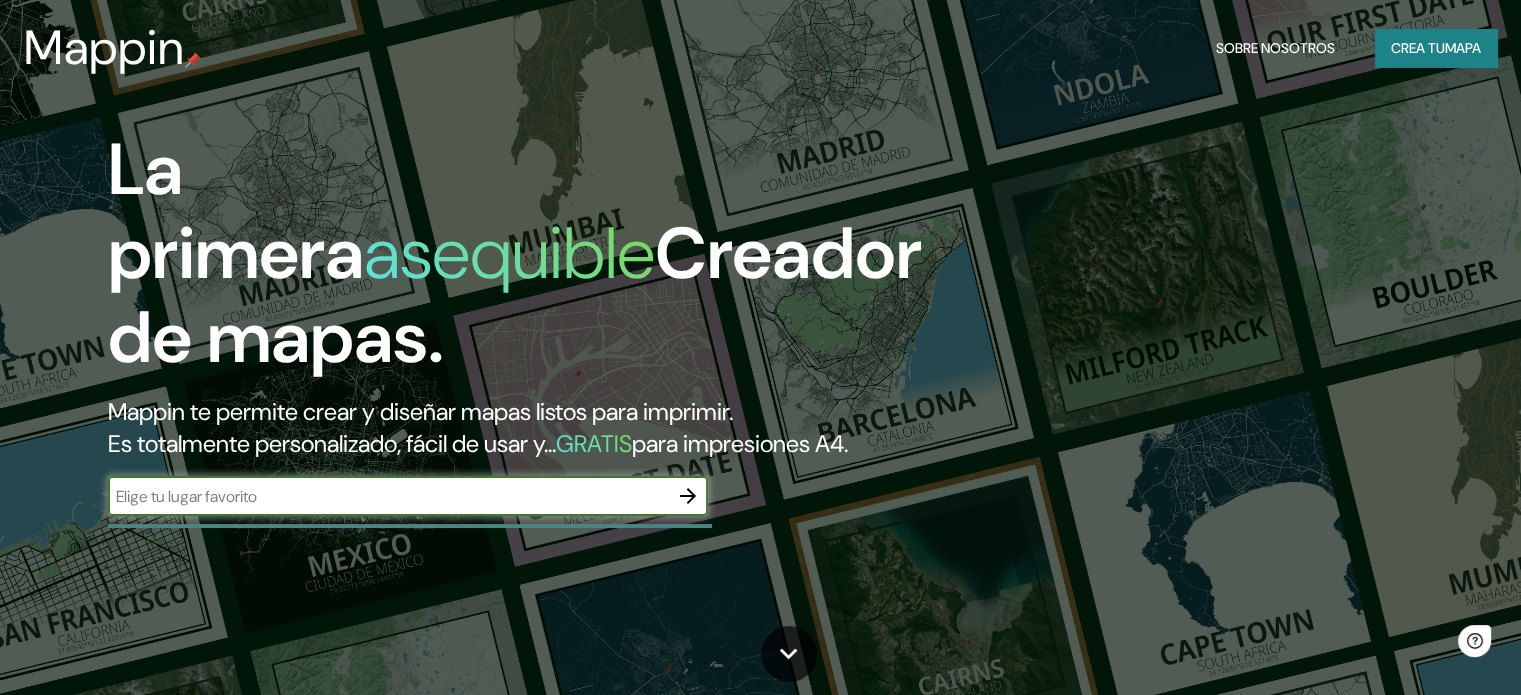 scroll, scrollTop: 0, scrollLeft: 0, axis: both 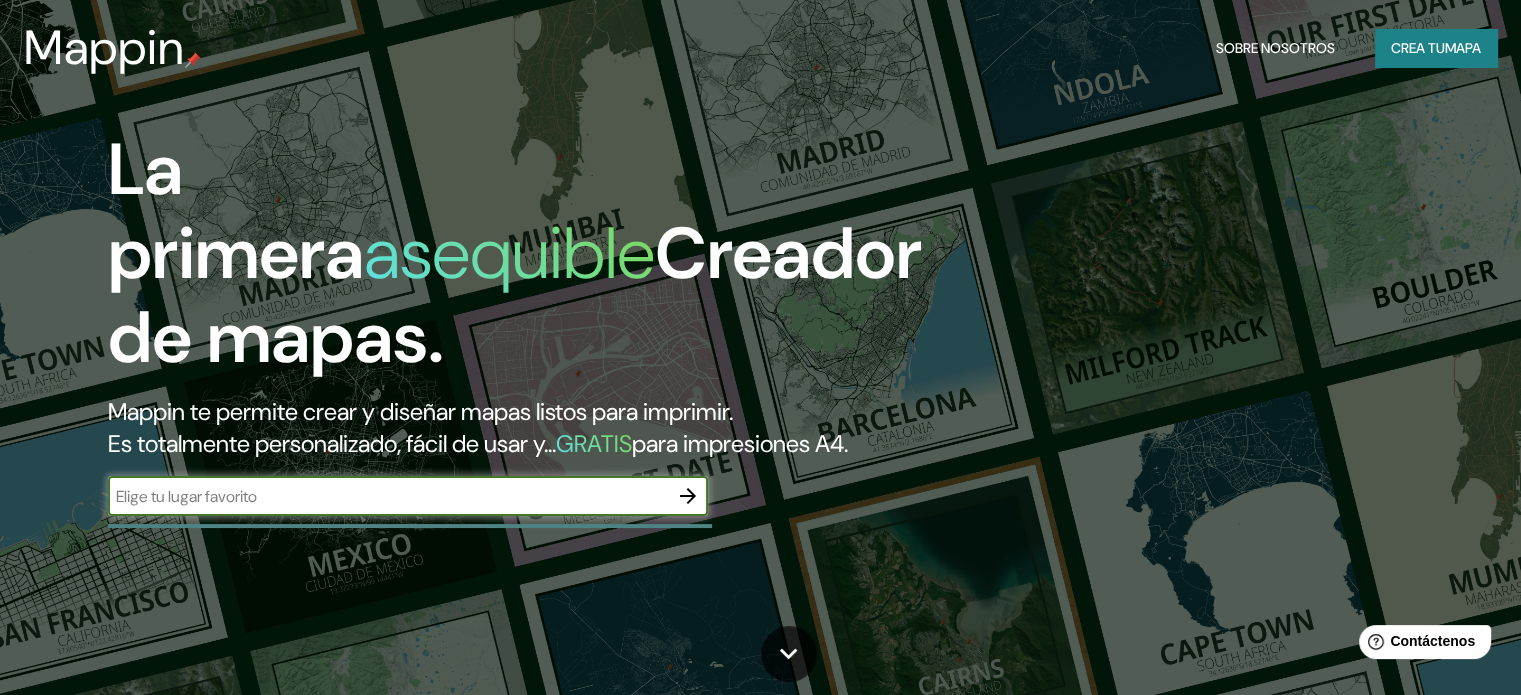 click at bounding box center [688, 496] 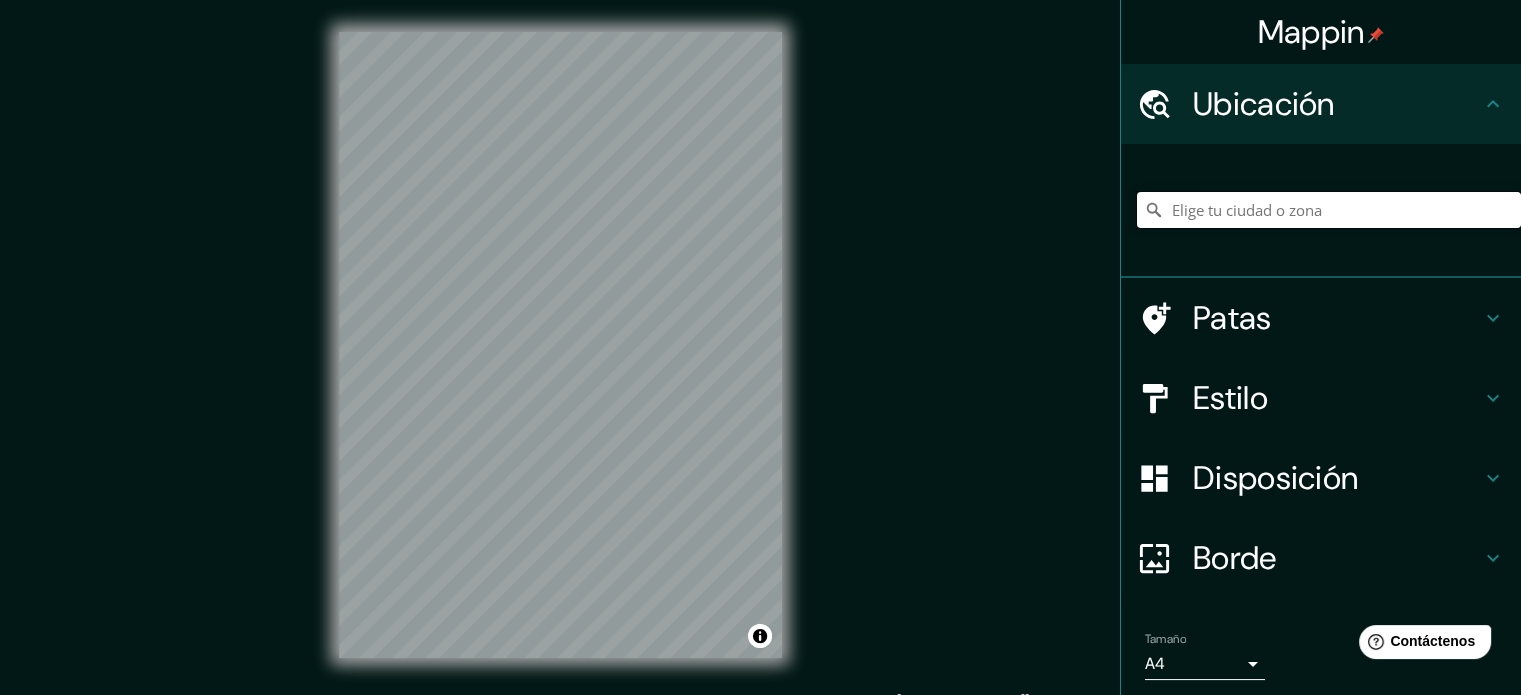 click at bounding box center [1329, 210] 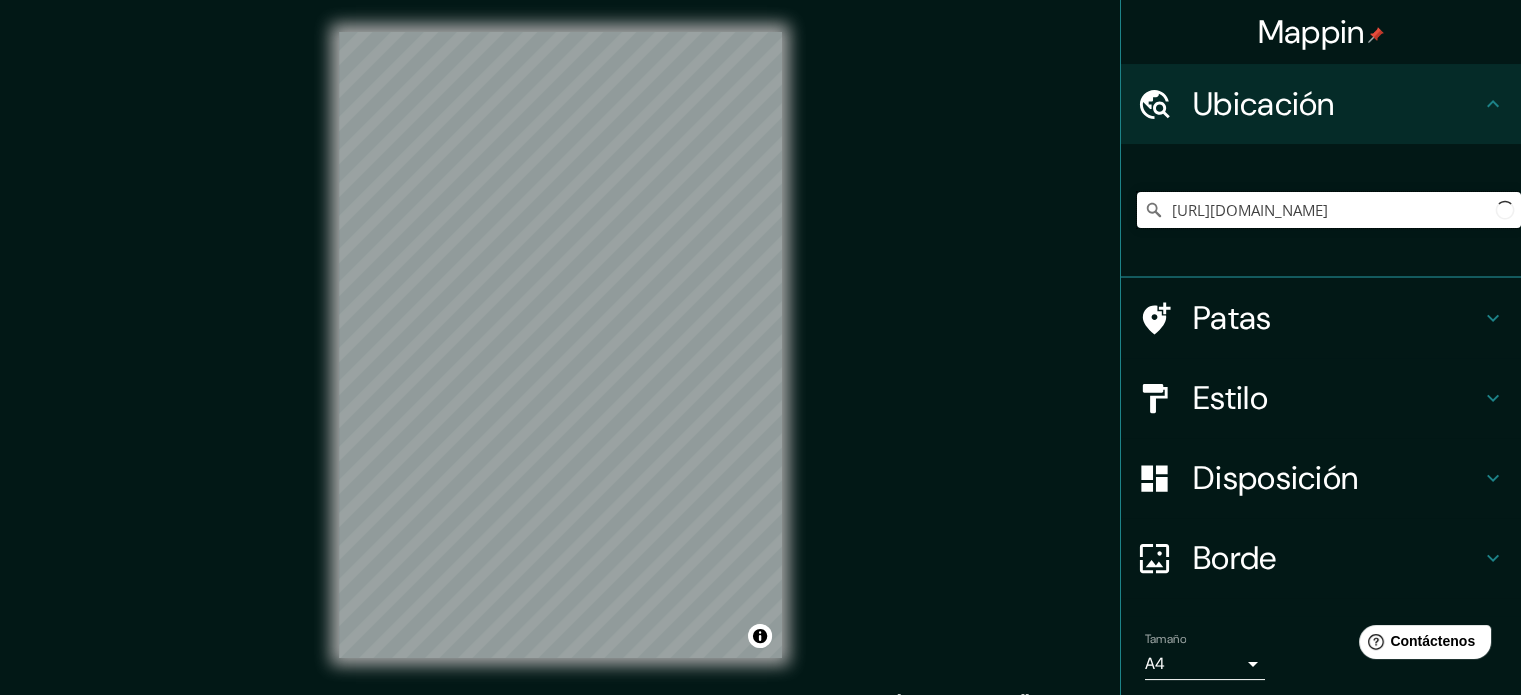 scroll, scrollTop: 0, scrollLeft: 9, axis: horizontal 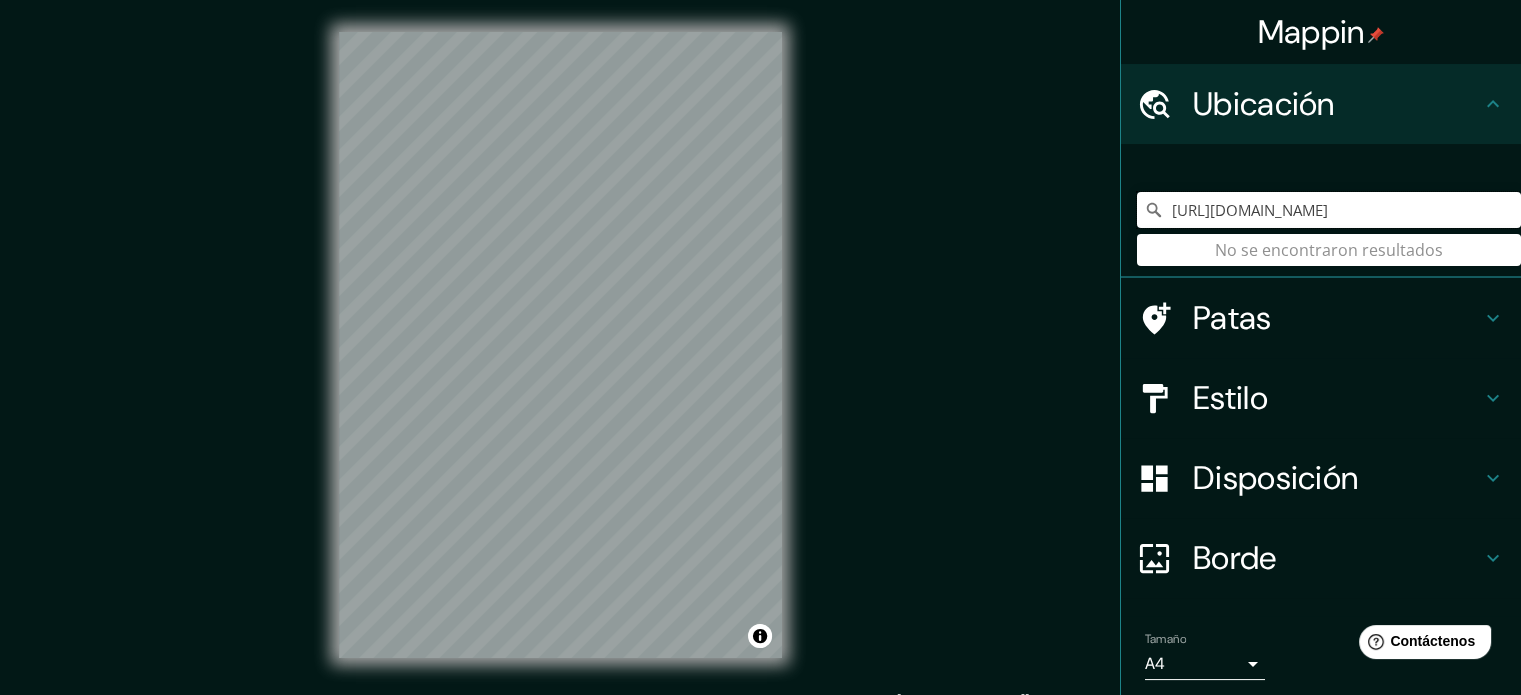 drag, startPoint x: 1471, startPoint y: 205, endPoint x: 1038, endPoint y: 210, distance: 433.02887 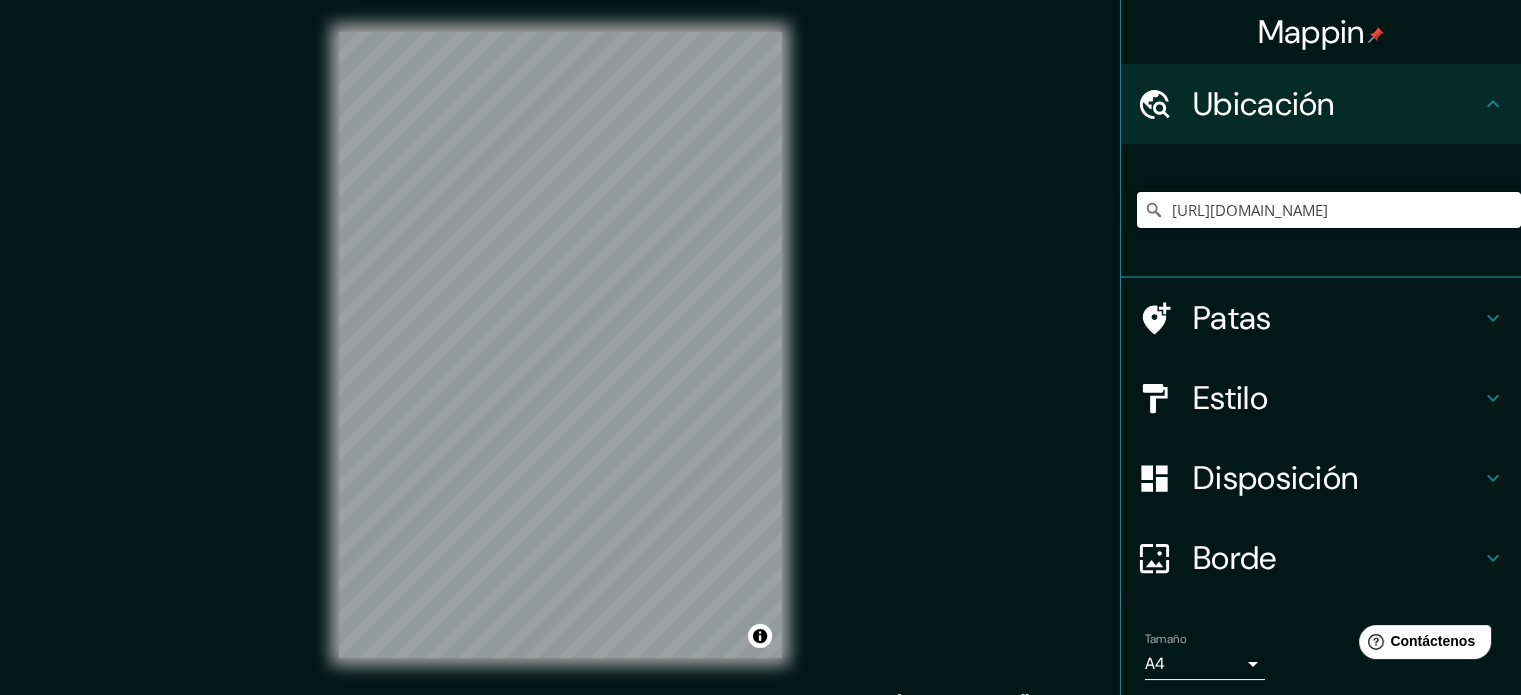 paste on "san juan pueblo, esparta" 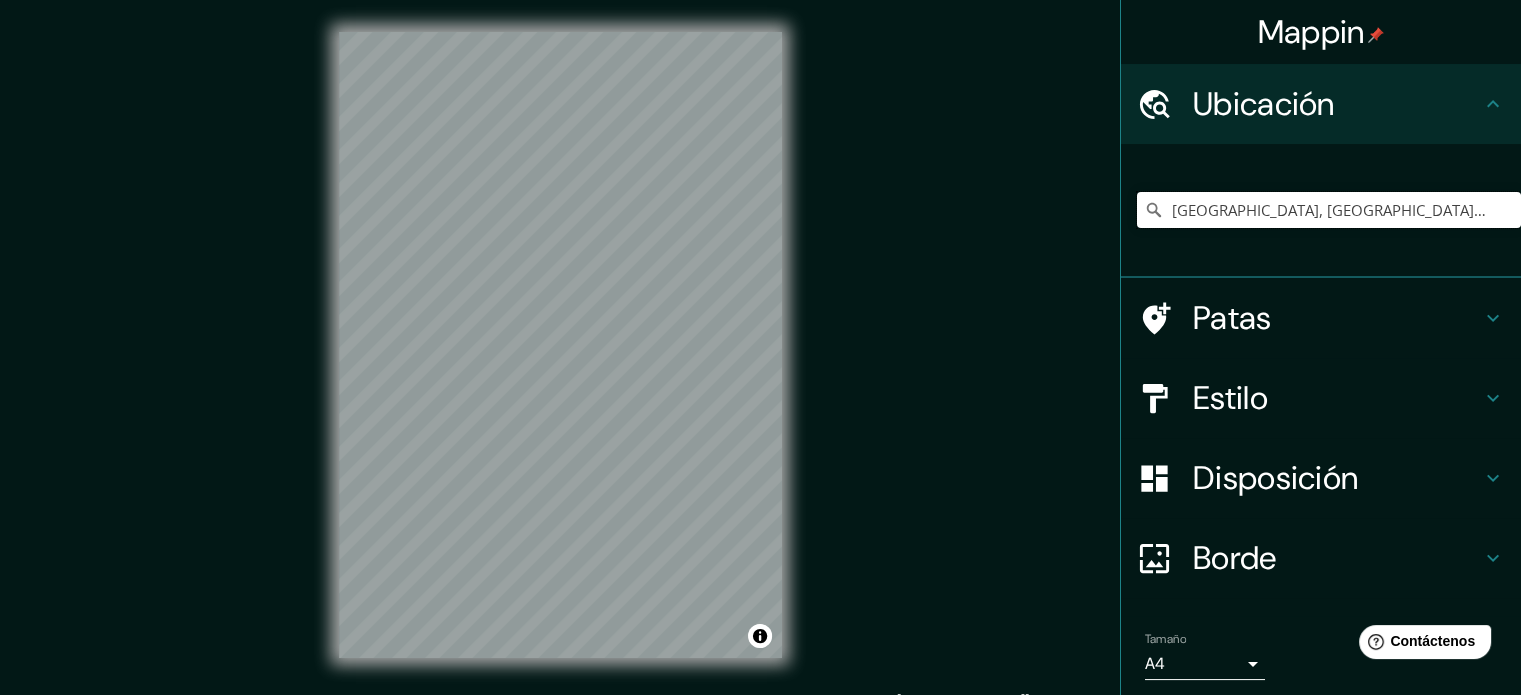 type on "Pueblo, San Juan, Puerto Rico" 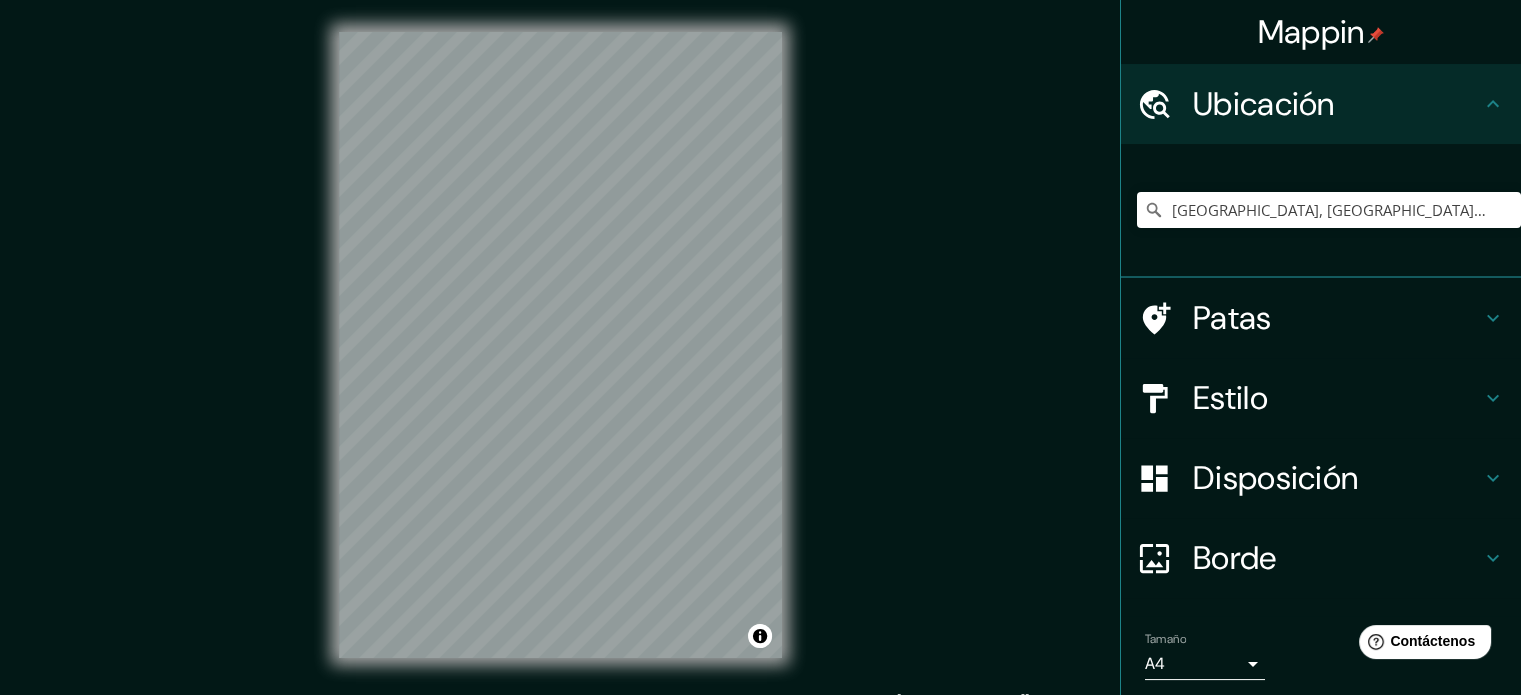 click on "Mappin Ubicación Pueblo, San Juan, Puerto Rico Pueblo San Juan, Puerto Rico Pueblo de San Juan Nuevo México, Estados Unidos San Juan Filipinas San Juan Puerto Rico San Juan Provincia de San Juan, Argentina Patas Estilo Disposición Borde Elige un borde.  Consejo  : puedes opacar las capas del marco para crear efectos geniales. Ninguno Simple Transparente Elegante Tamaño A4 single Zoom level too high - zoom in more Crea tu mapa © Mapbox   © OpenStreetMap   Improve this map Si tiene algún problema, sugerencia o inquietud, envíe un correo electrónico a  help@mappin.pro  .   . ." at bounding box center (760, 361) 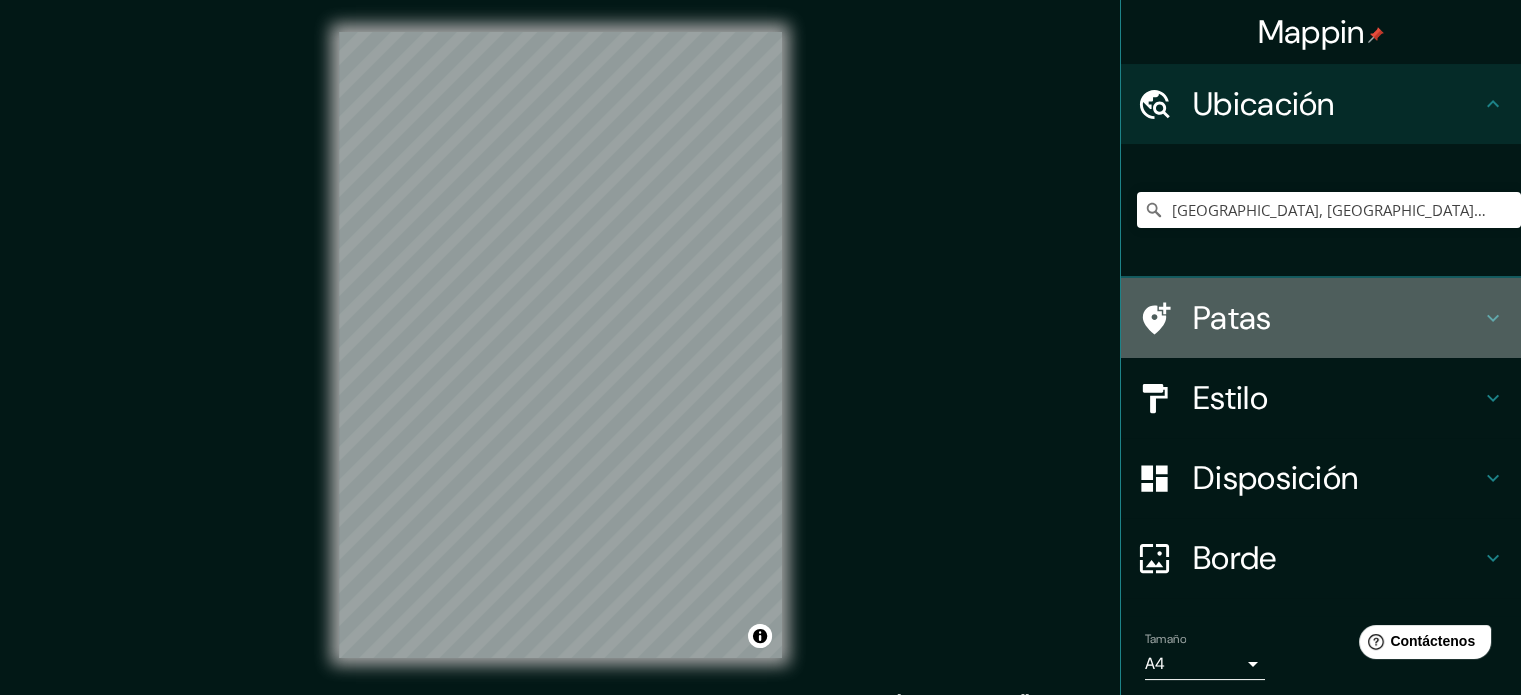 click on "Patas" at bounding box center [1337, 318] 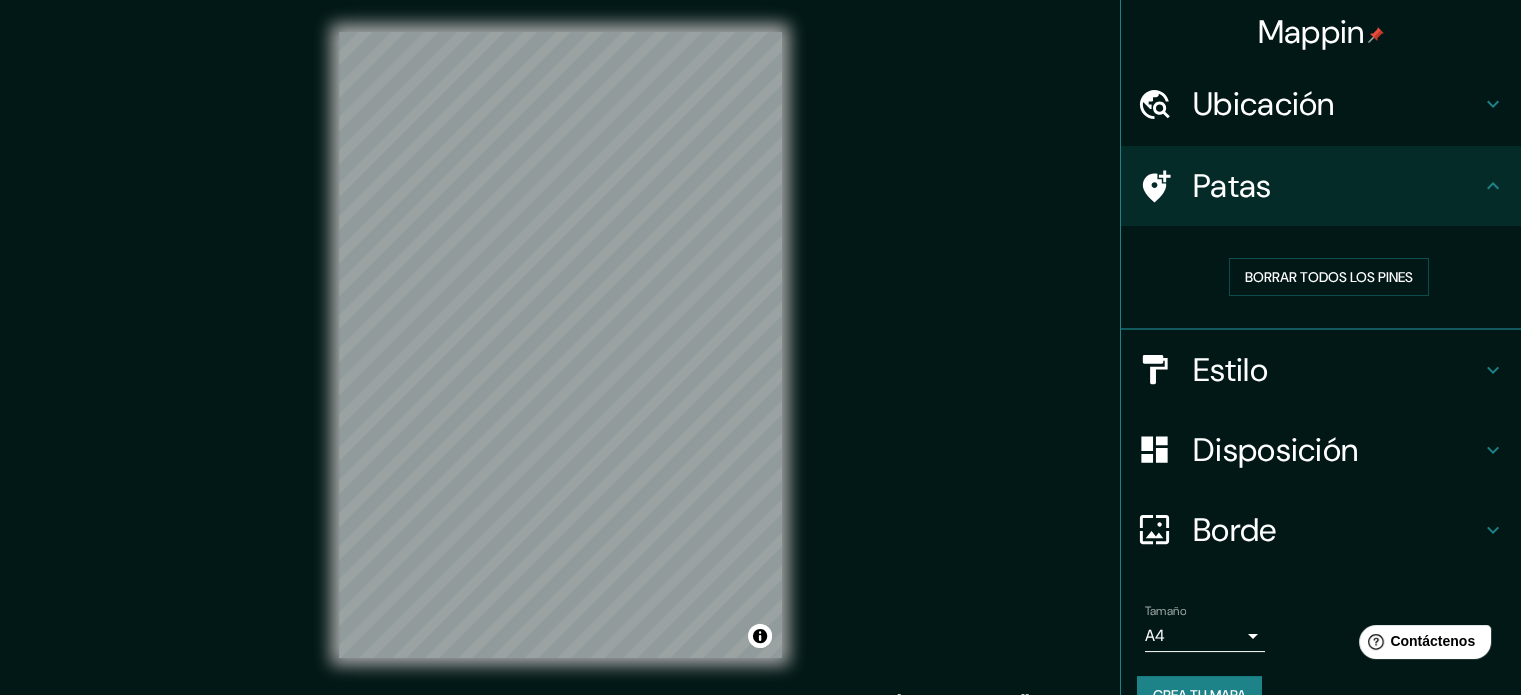 click on "Estilo" at bounding box center (1337, 370) 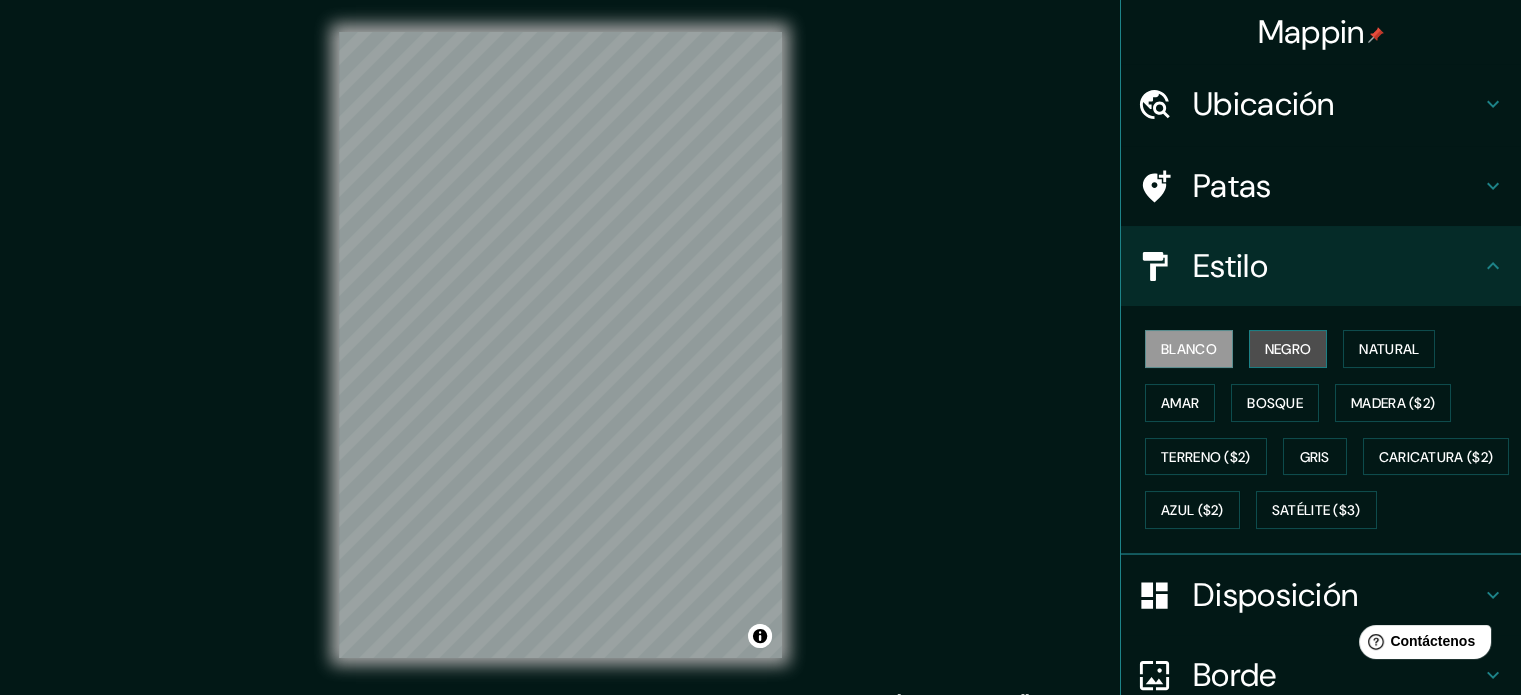click on "Negro" at bounding box center (1288, 349) 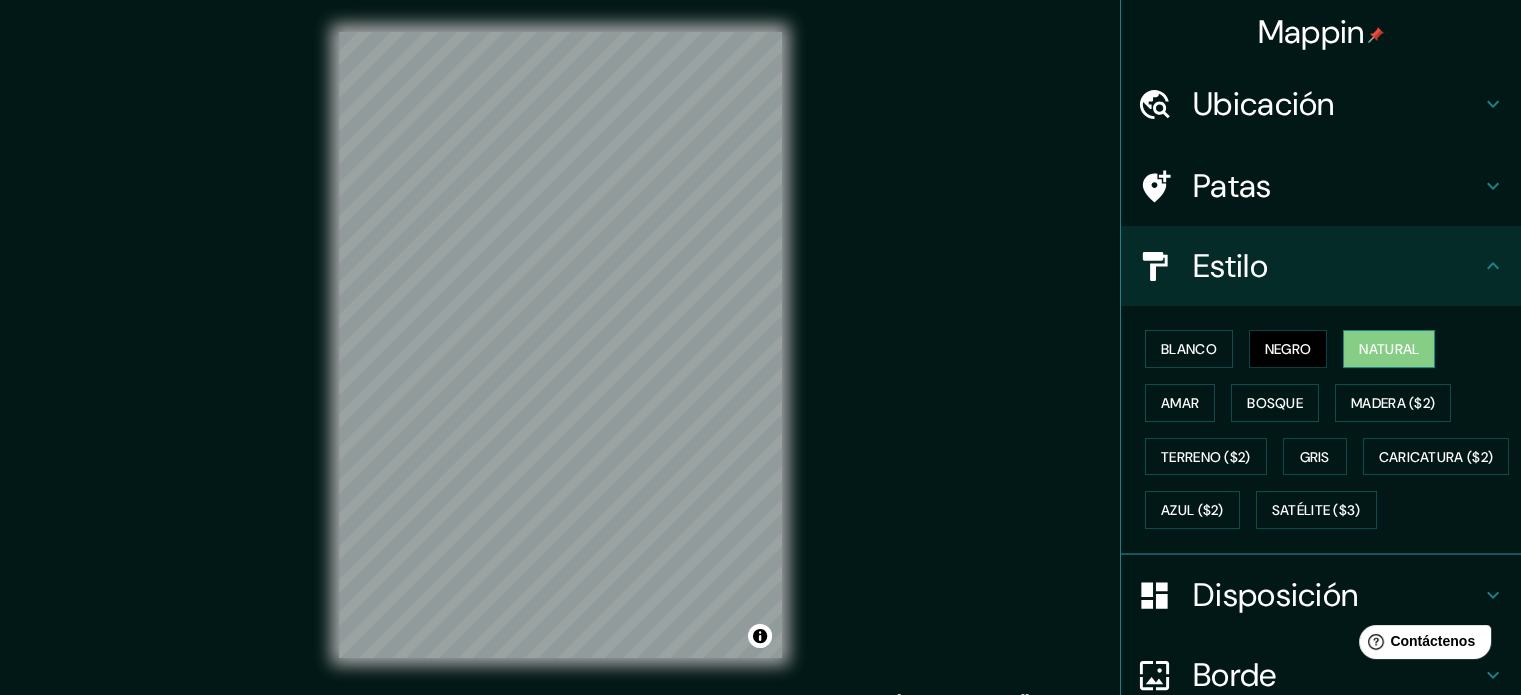 click on "Natural" at bounding box center [1389, 349] 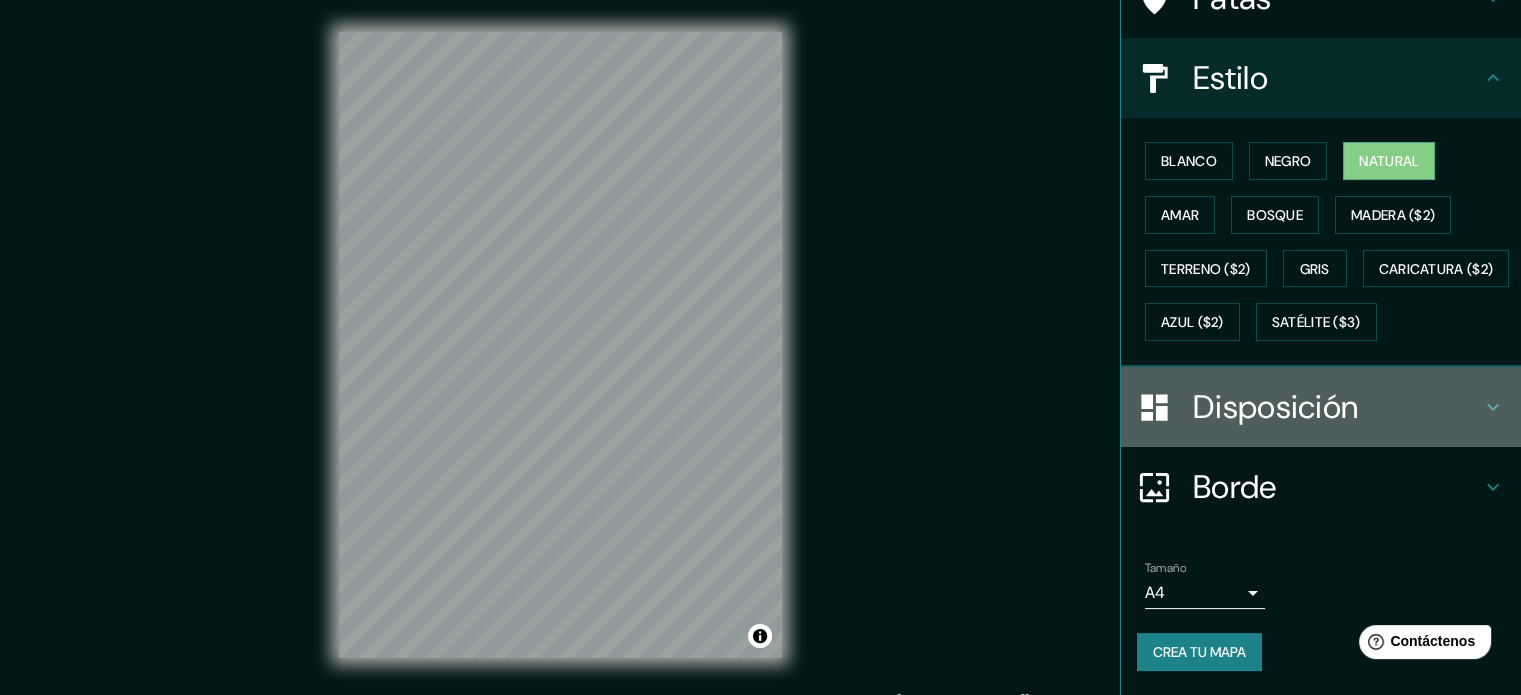 click on "Disposición" at bounding box center (1275, 407) 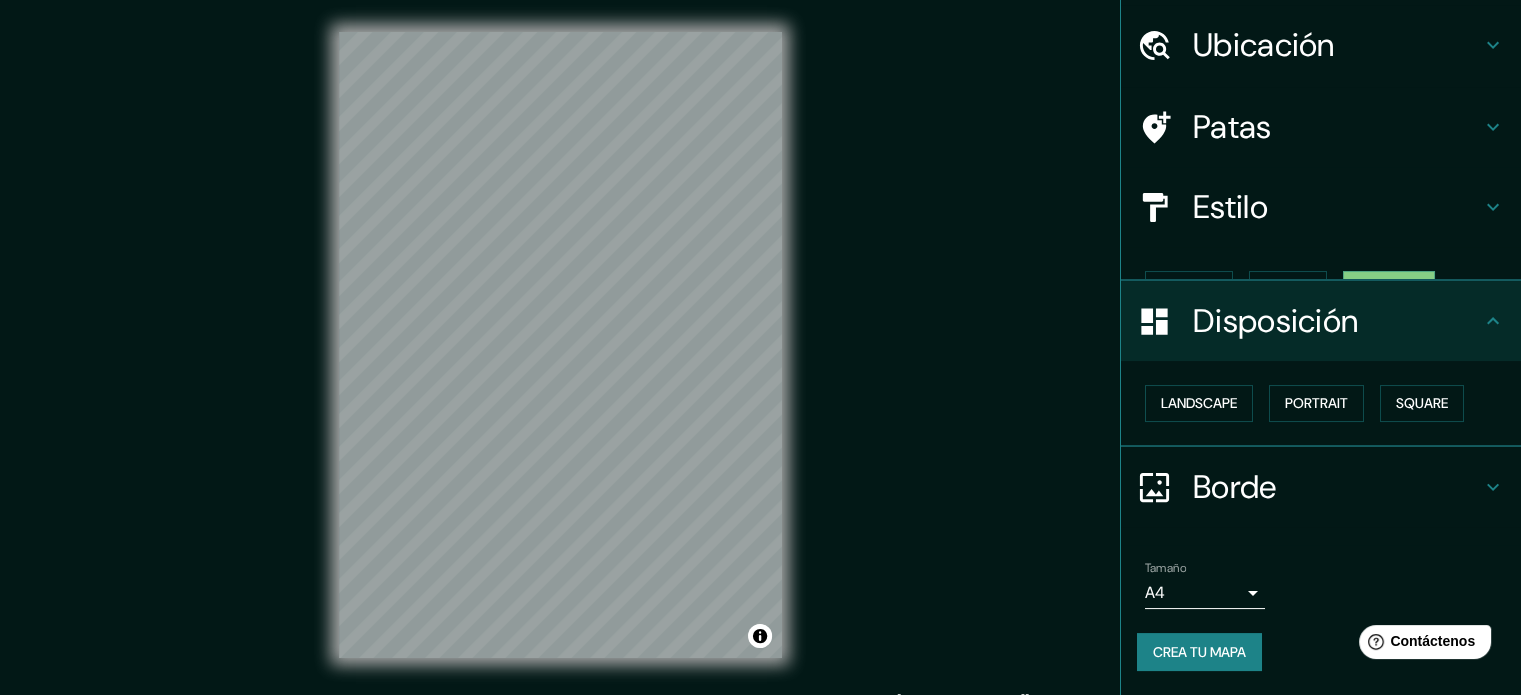 scroll, scrollTop: 24, scrollLeft: 0, axis: vertical 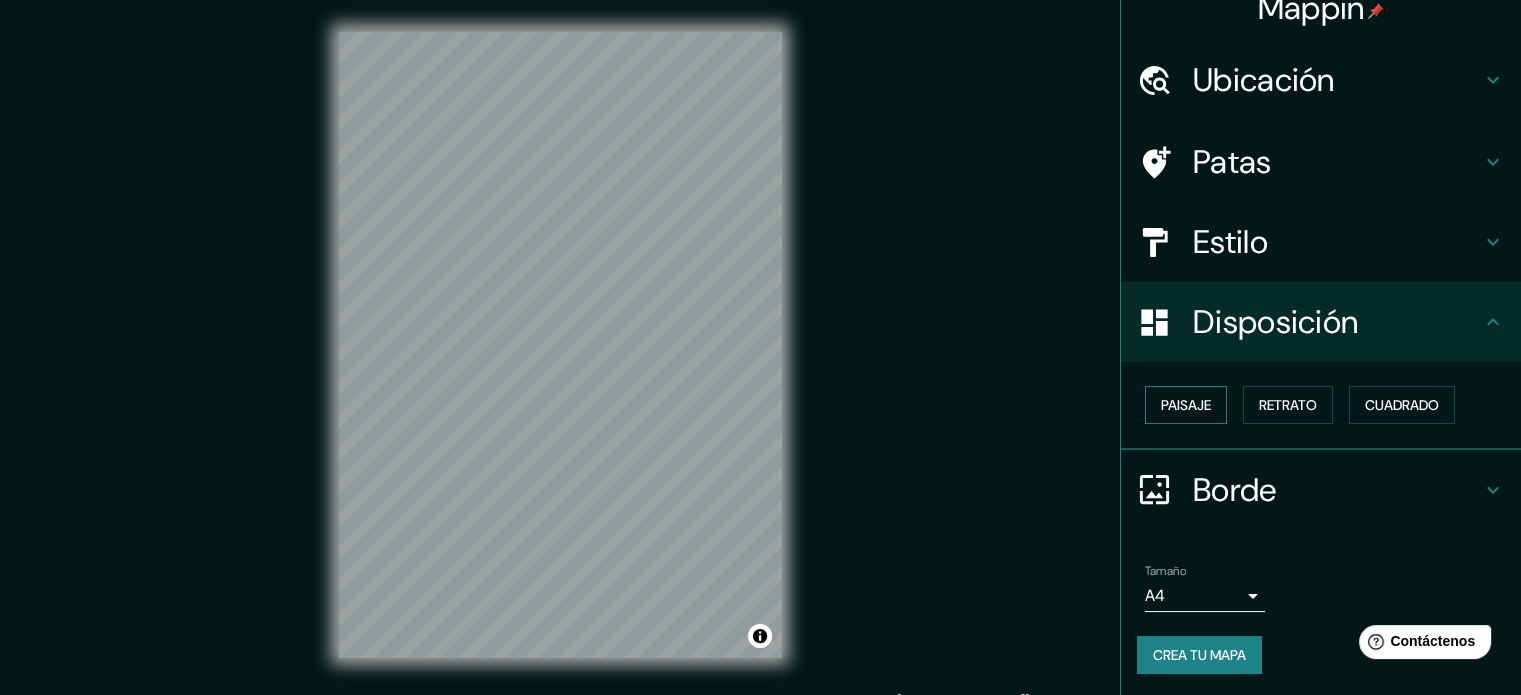 click on "Paisaje" at bounding box center (1186, 405) 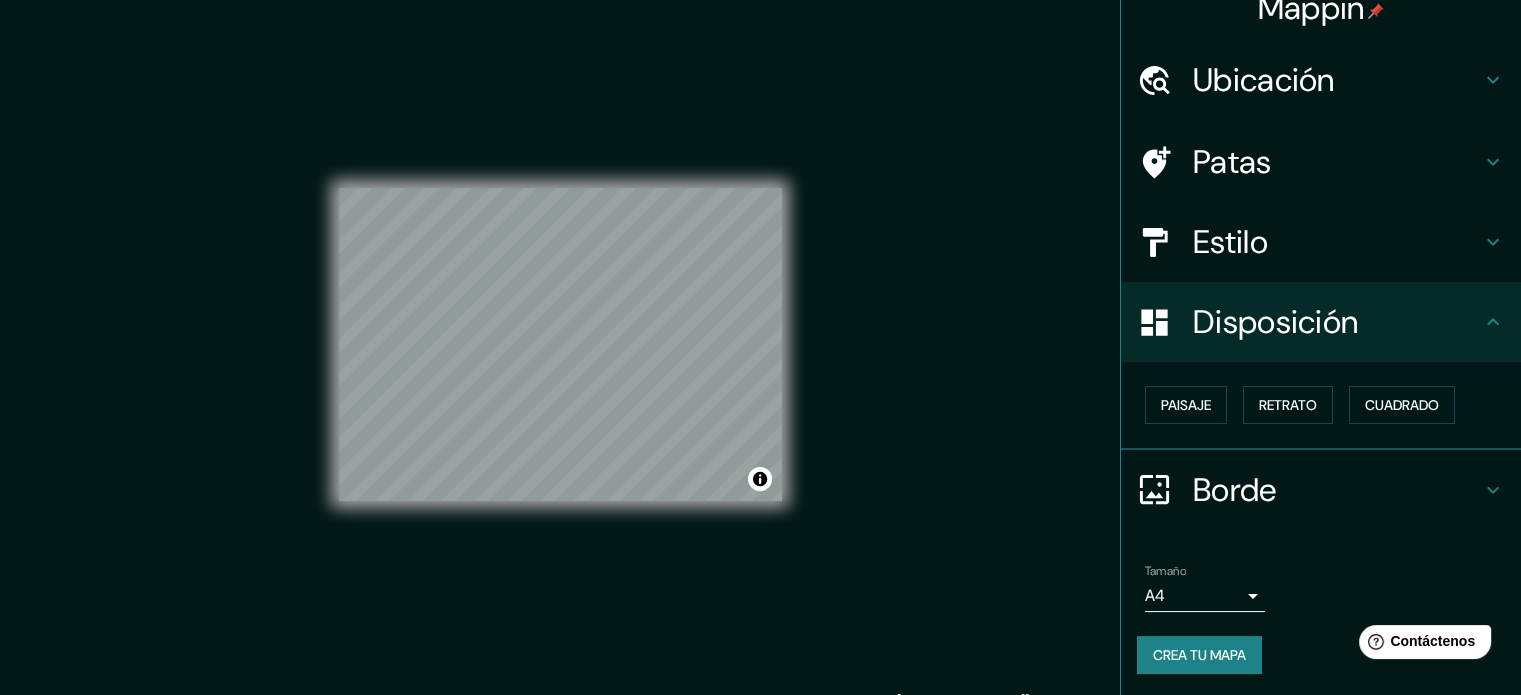 click on "Patas" at bounding box center (1232, 162) 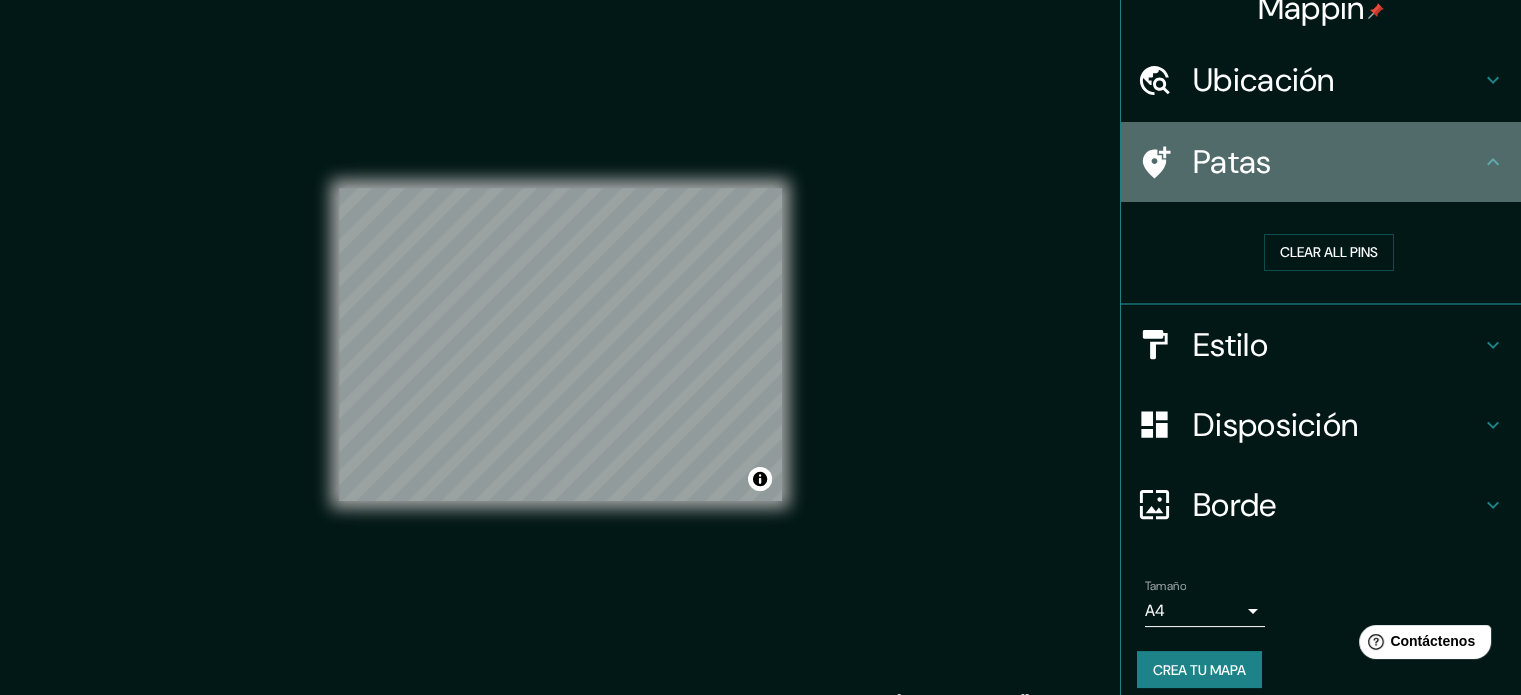 click on "Patas" at bounding box center (1337, 162) 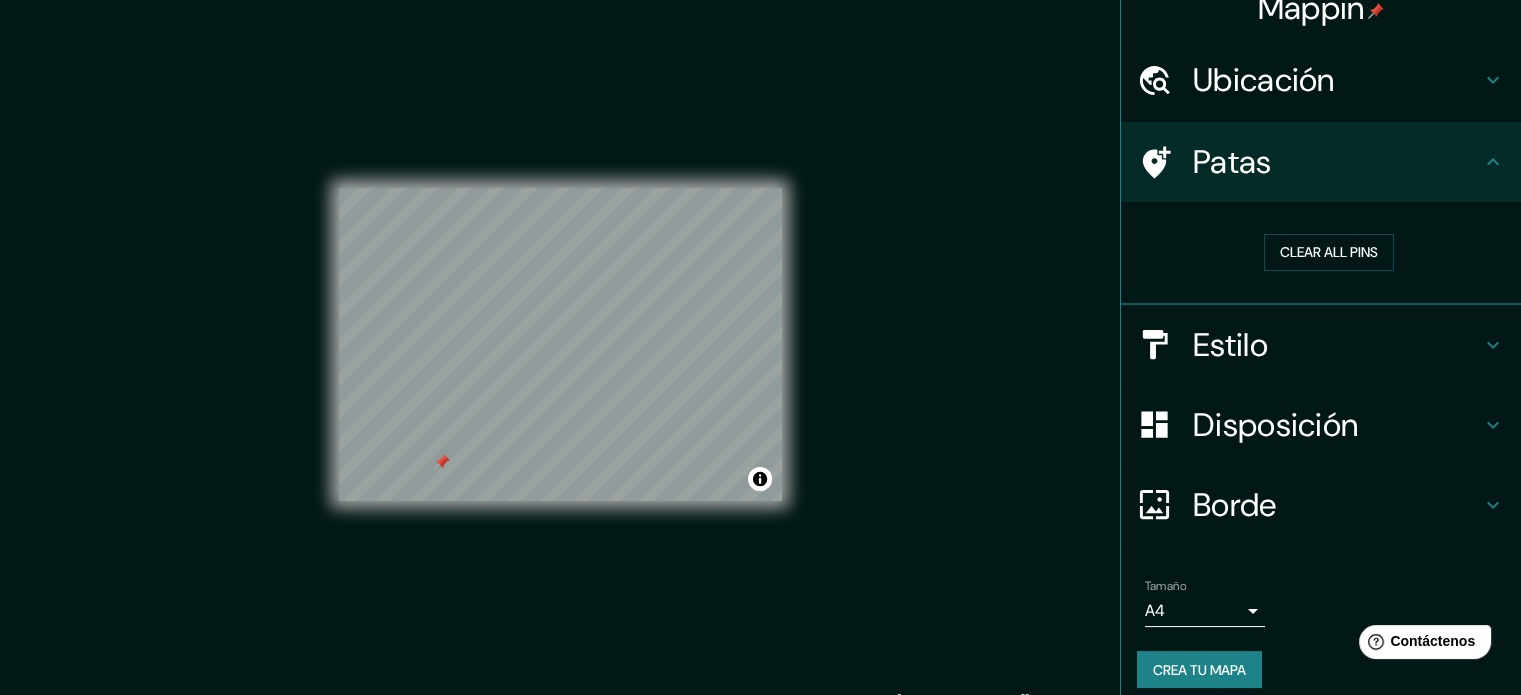 click at bounding box center [442, 462] 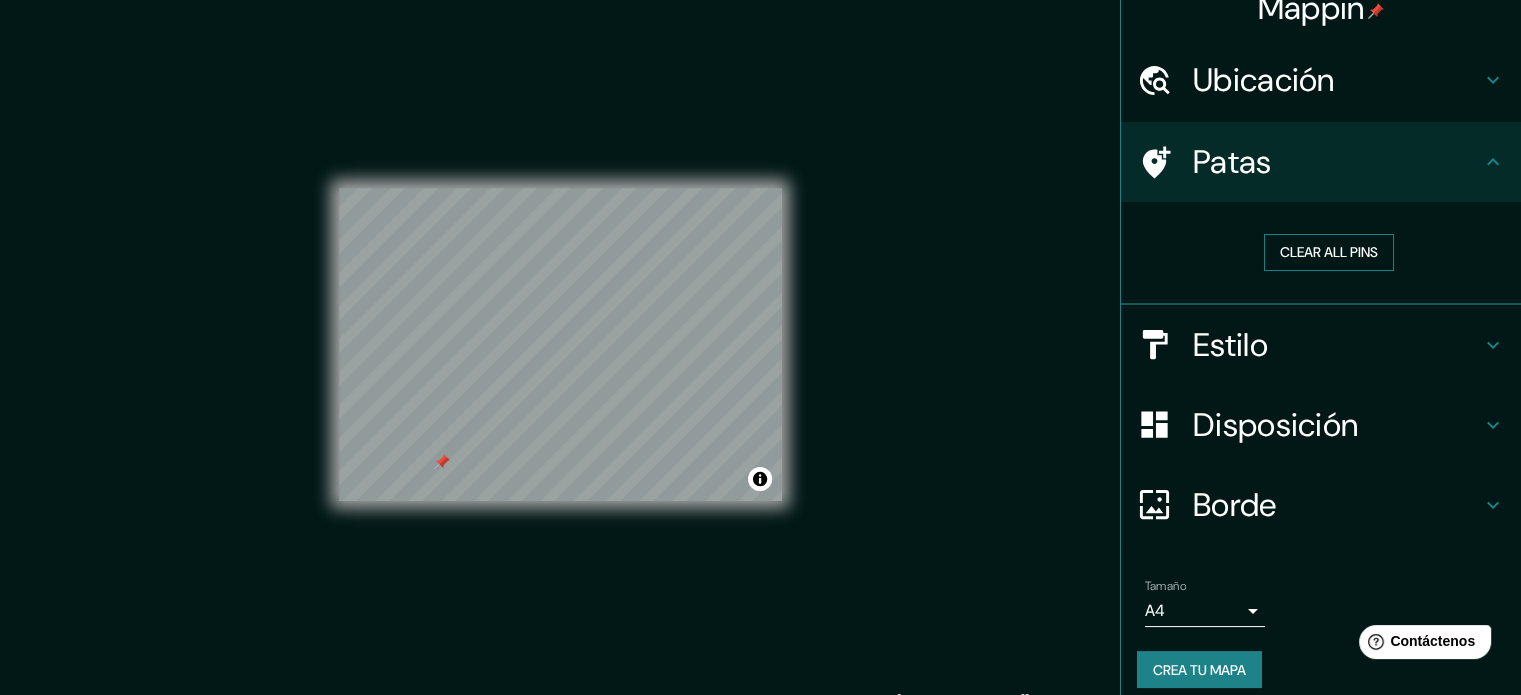 click on "Clear all pins" at bounding box center [1329, 252] 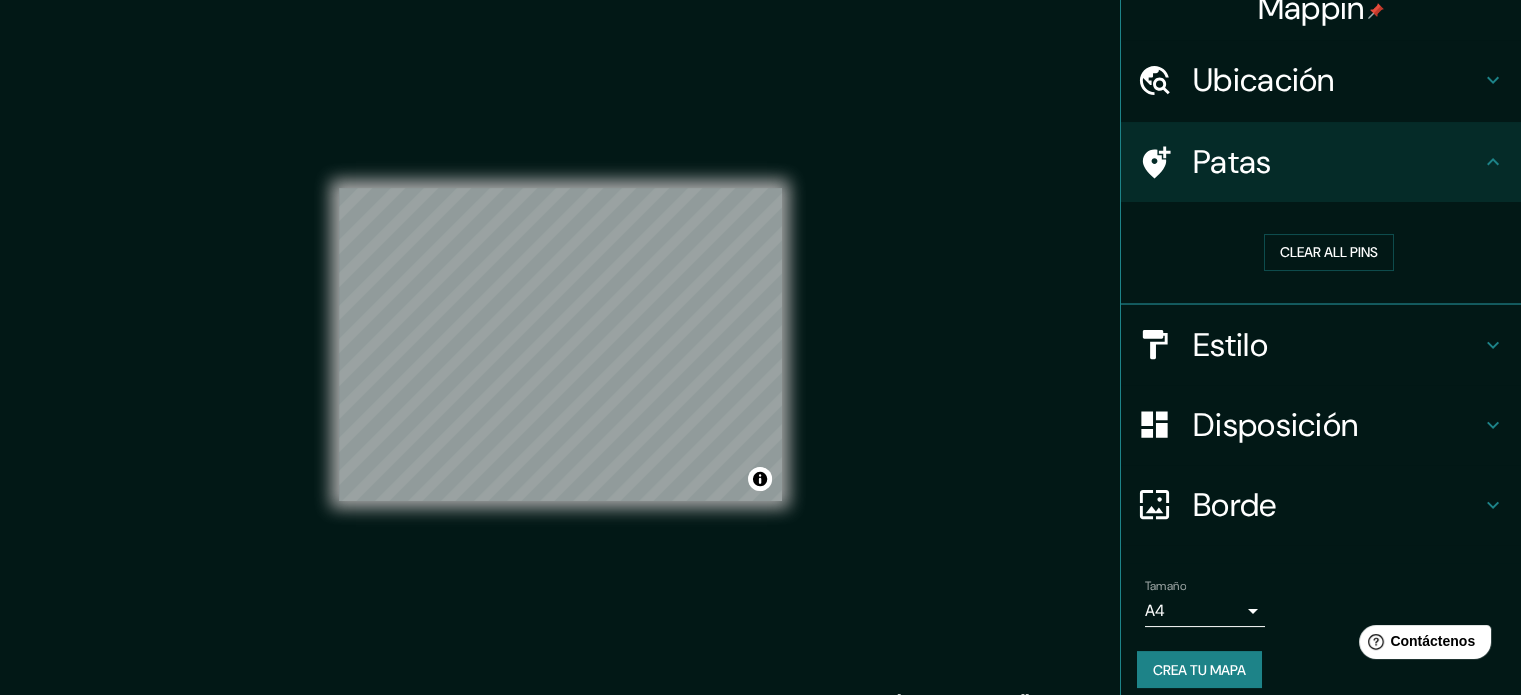 click on "Patas" at bounding box center (1337, 162) 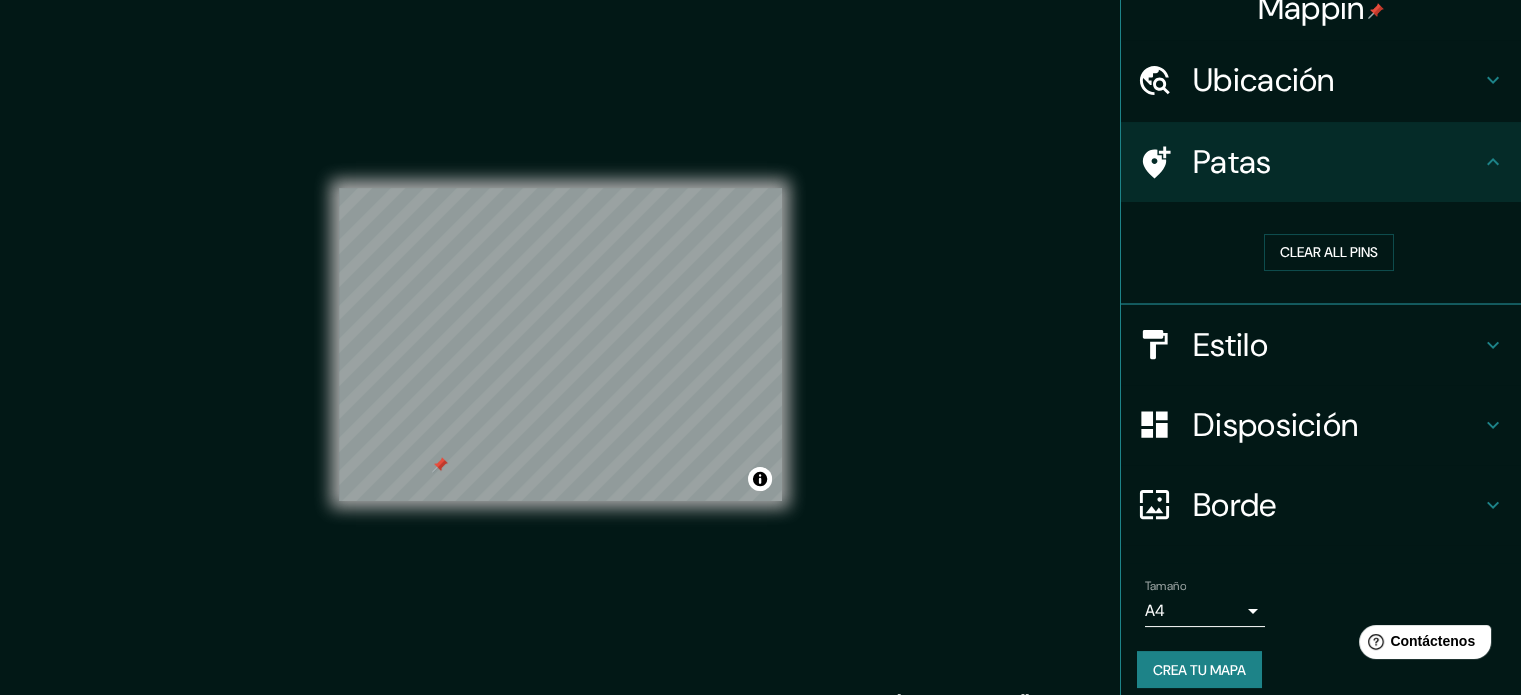 click on "Crea tu mapa" at bounding box center (1199, 670) 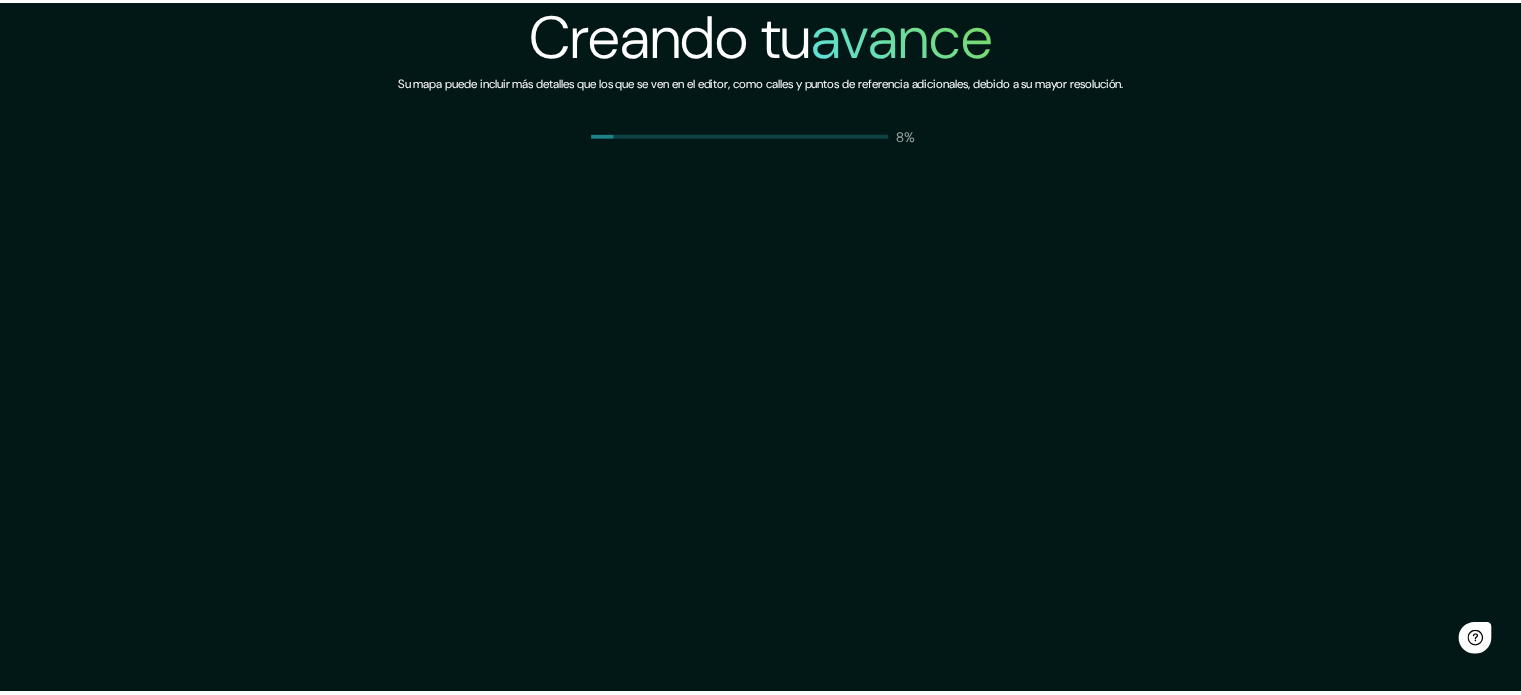 scroll, scrollTop: 0, scrollLeft: 0, axis: both 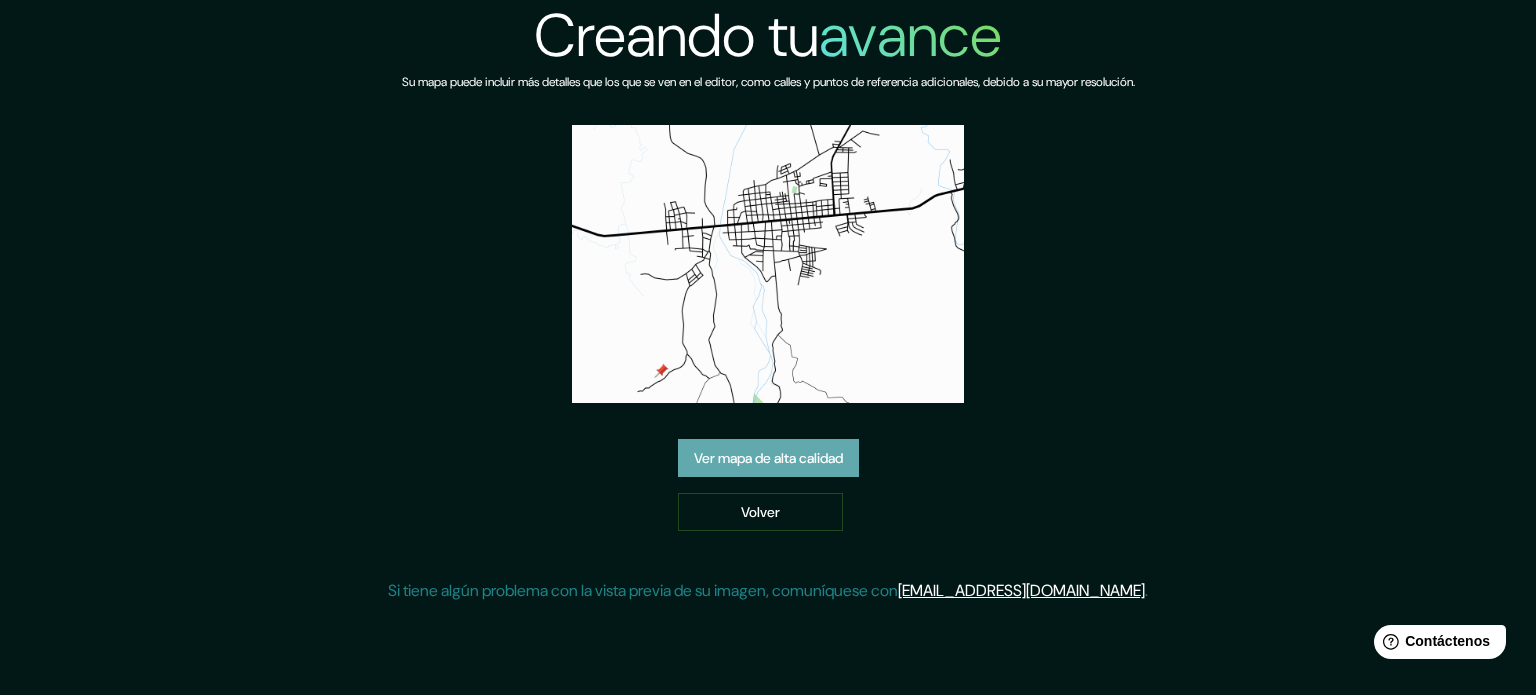 click on "Ver mapa de alta calidad" at bounding box center (768, 458) 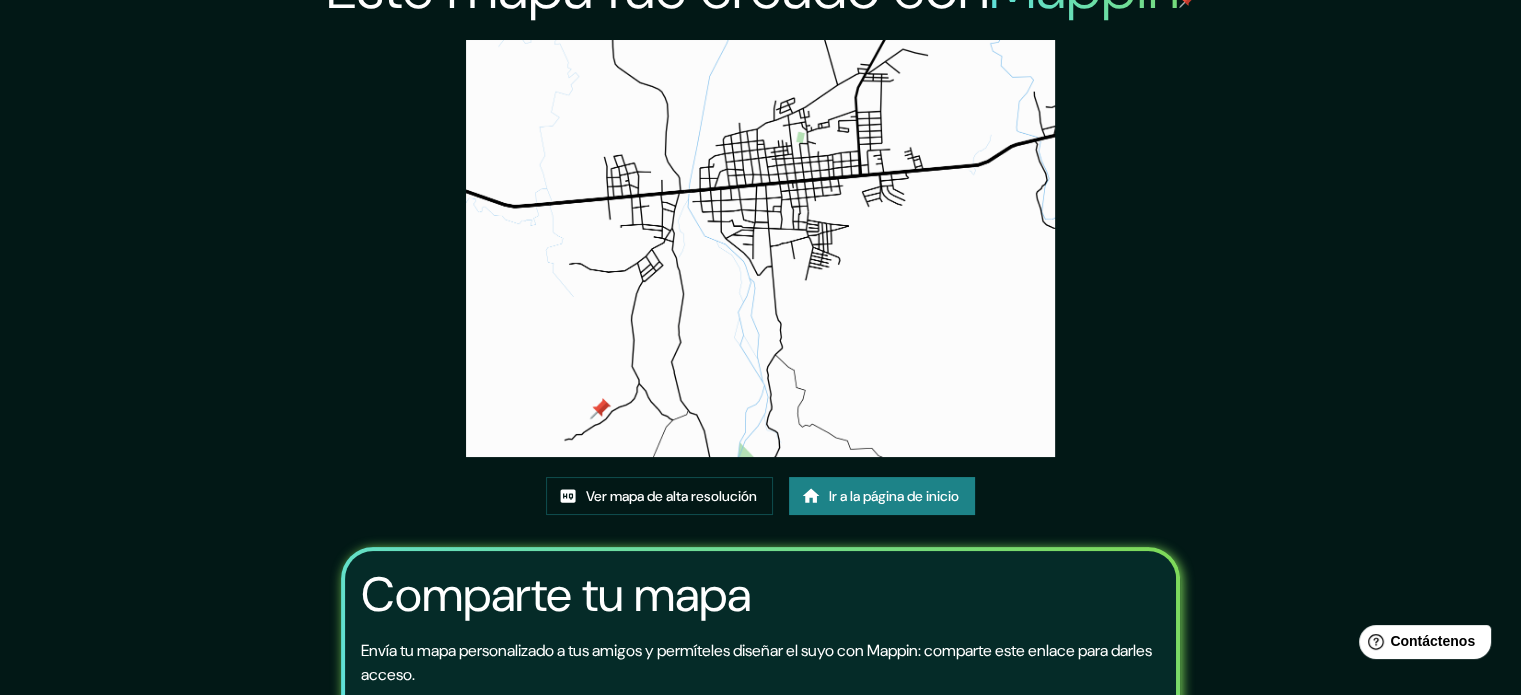scroll, scrollTop: 0, scrollLeft: 0, axis: both 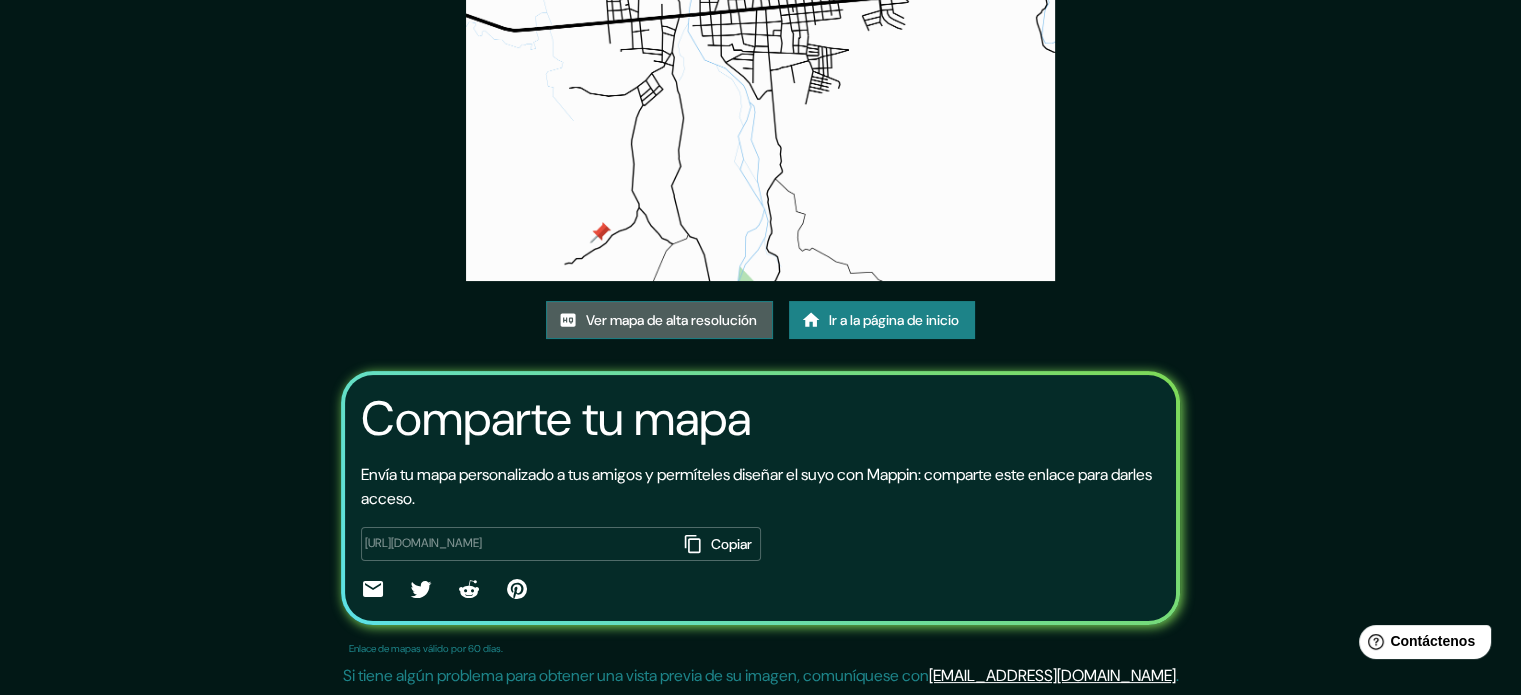 click on "Ver mapa de alta resolución" at bounding box center (671, 320) 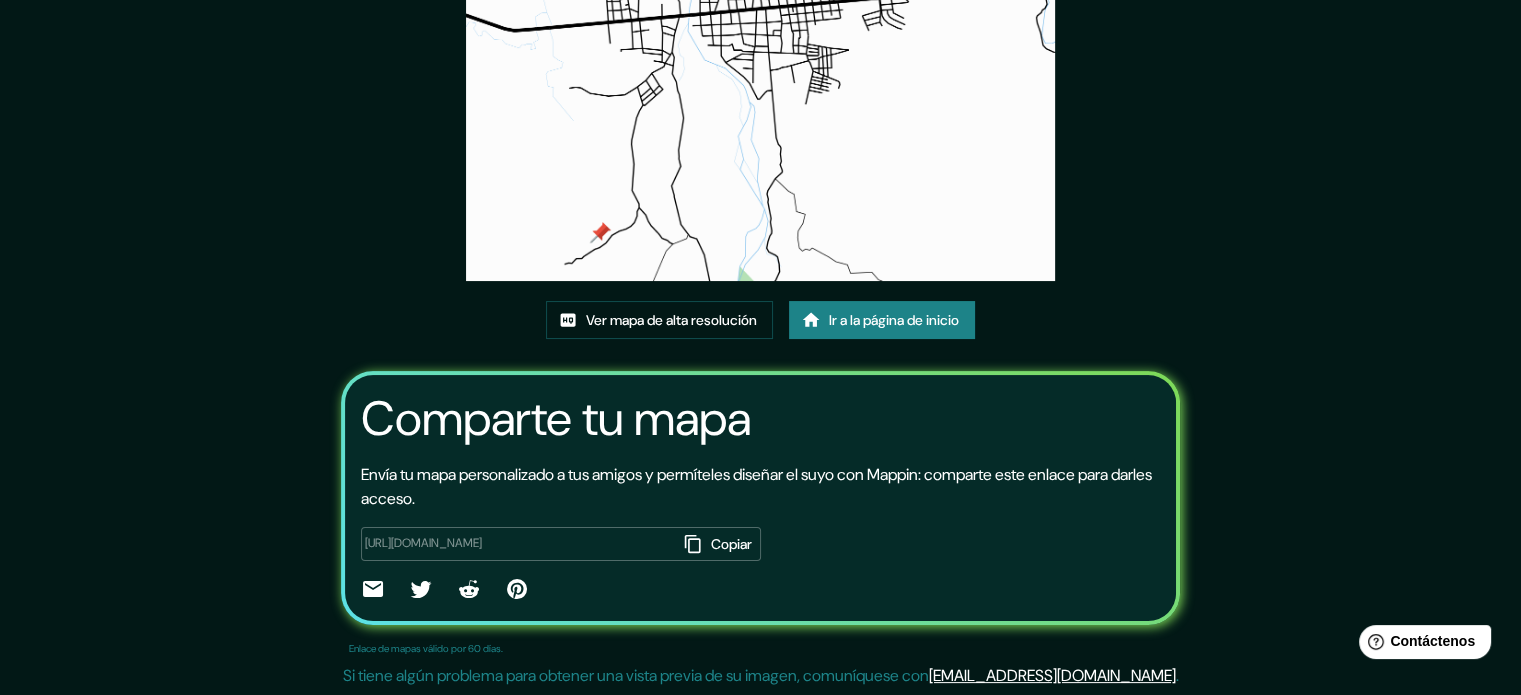click on "Ir a la página de inicio" at bounding box center [894, 320] 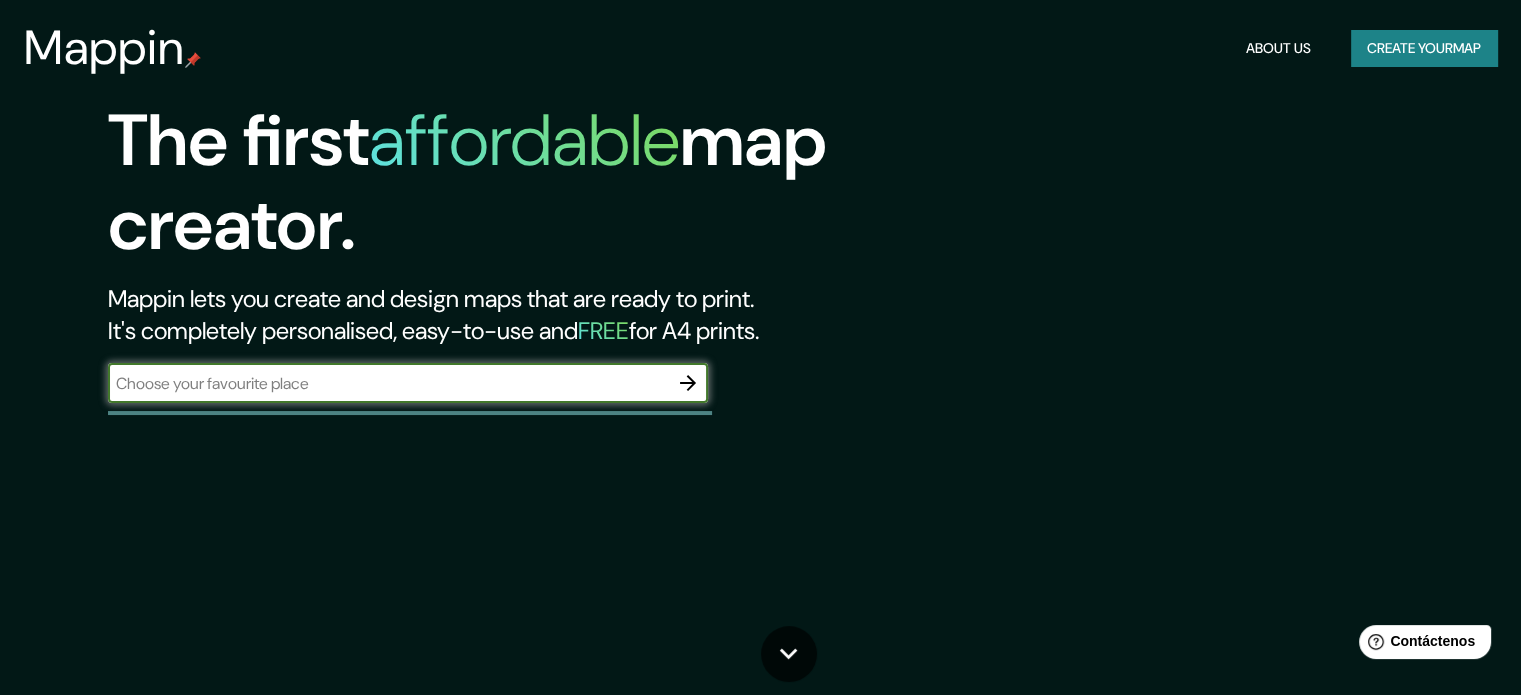 scroll, scrollTop: 0, scrollLeft: 0, axis: both 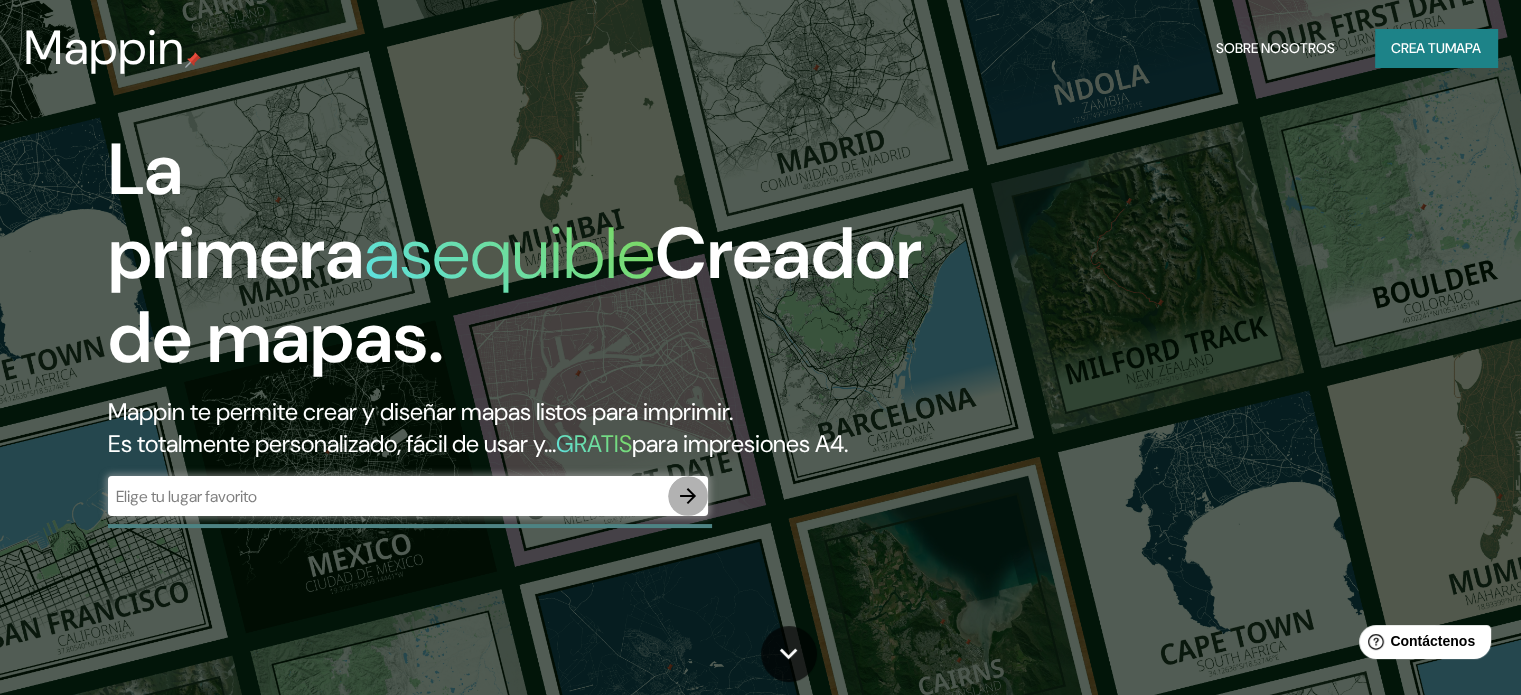 click 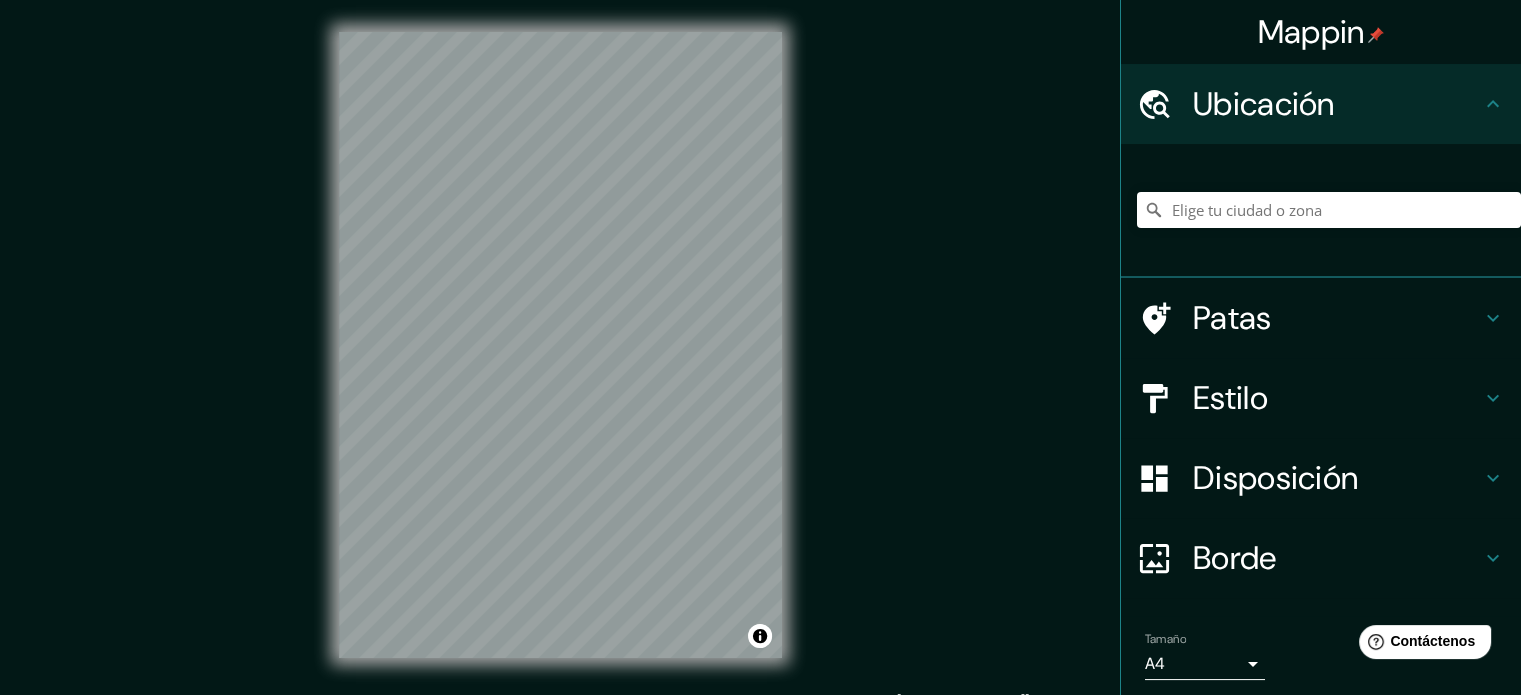 click on "Patas" at bounding box center [1337, 318] 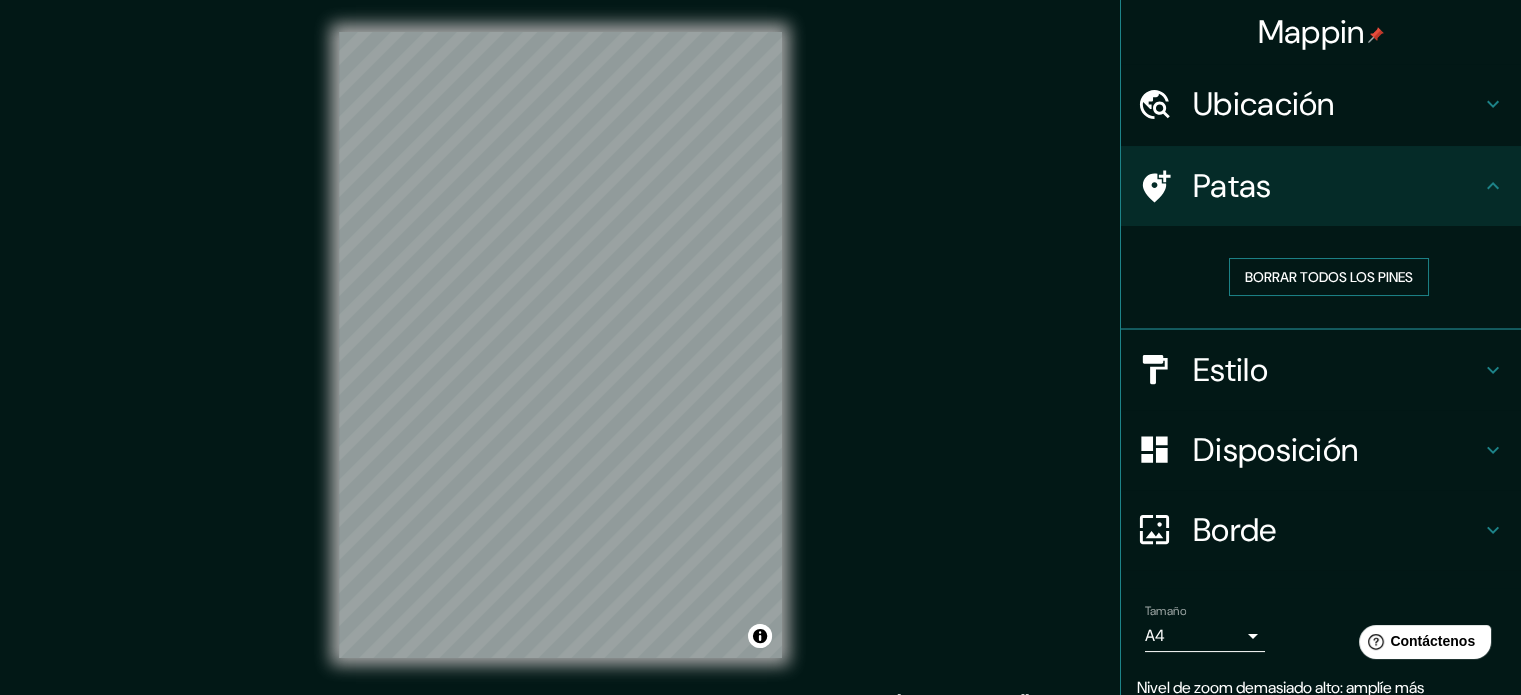 drag, startPoint x: 1304, startPoint y: 278, endPoint x: 1269, endPoint y: 288, distance: 36.40055 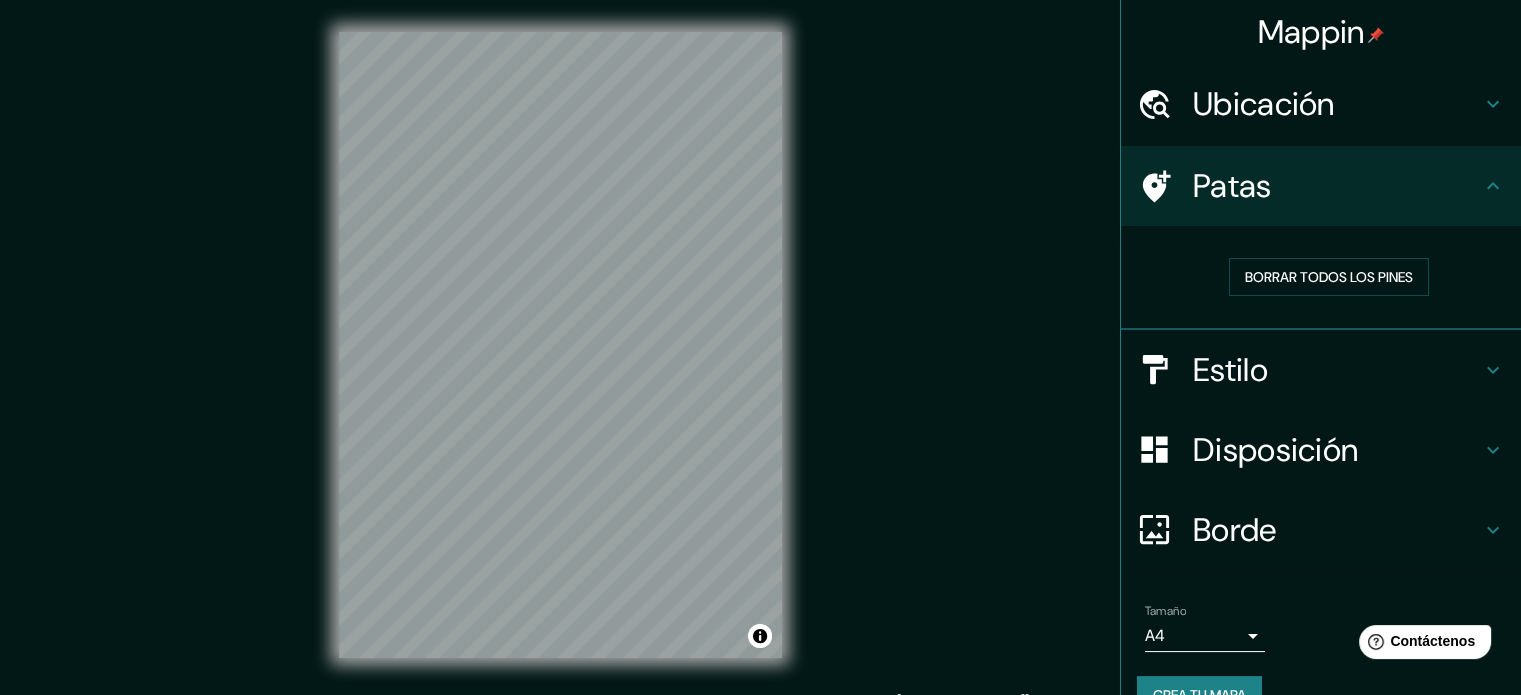 click on "Mappin Ubicación Patas Borrar todos los pines Estilo Disposición Borde Elige un borde.  Consejo  : puedes opacar las capas del marco para crear efectos geniales. Ninguno Simple Transparente Elegante Tamaño A4 single Crea tu mapa © Mapbox   © OpenStreetMap   Improve this map Si tiene algún problema, sugerencia o inquietud, envíe un correo electrónico a  [EMAIL_ADDRESS][DOMAIN_NAME]  .   . ." at bounding box center [760, 361] 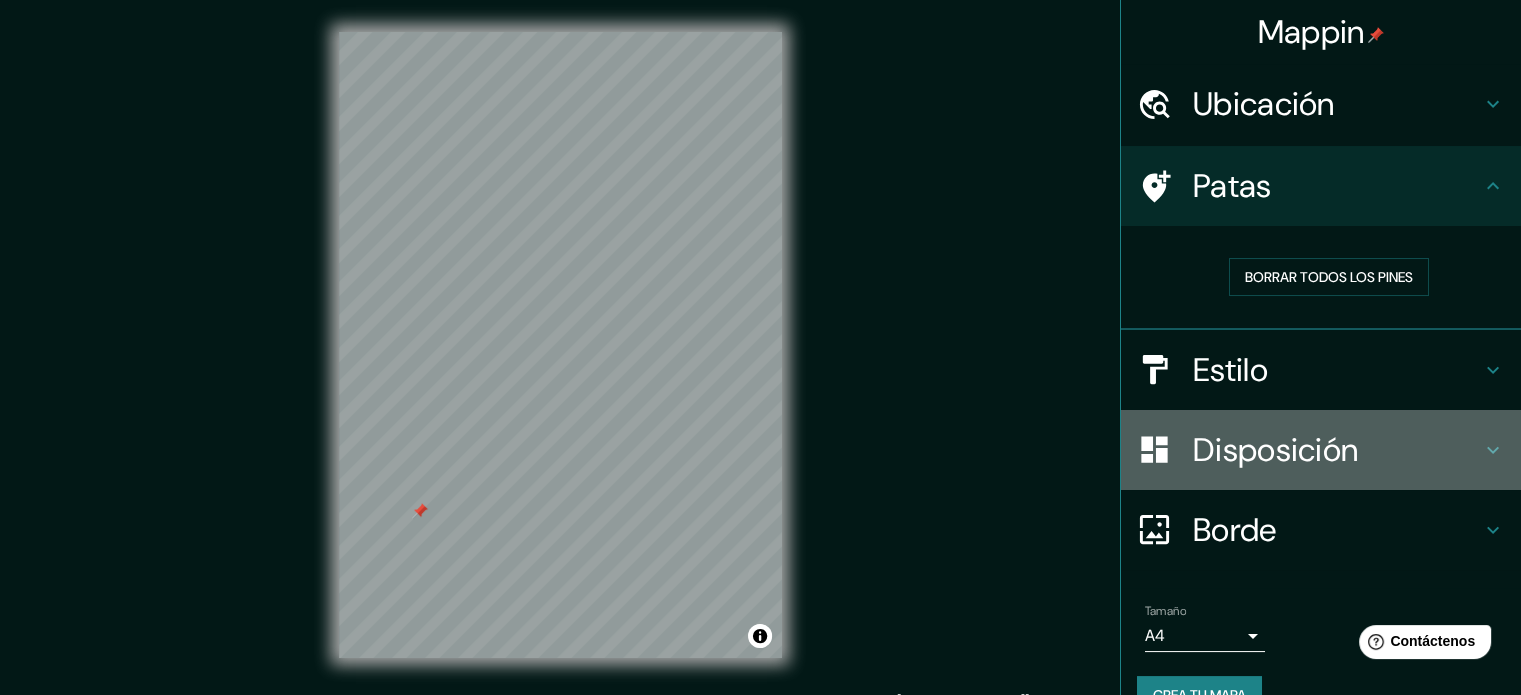 click on "Disposición" at bounding box center [1337, 450] 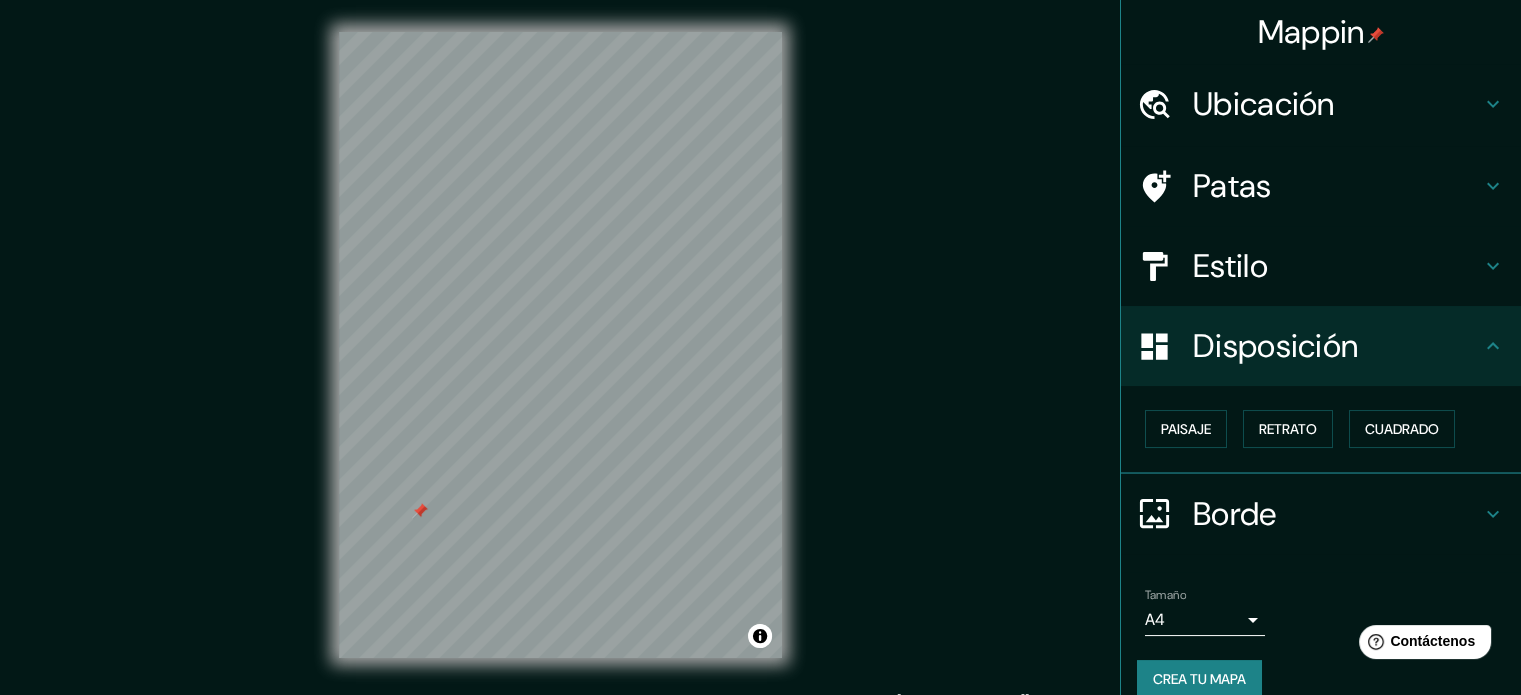 drag, startPoint x: 1195, startPoint y: 434, endPoint x: 846, endPoint y: 464, distance: 350.28702 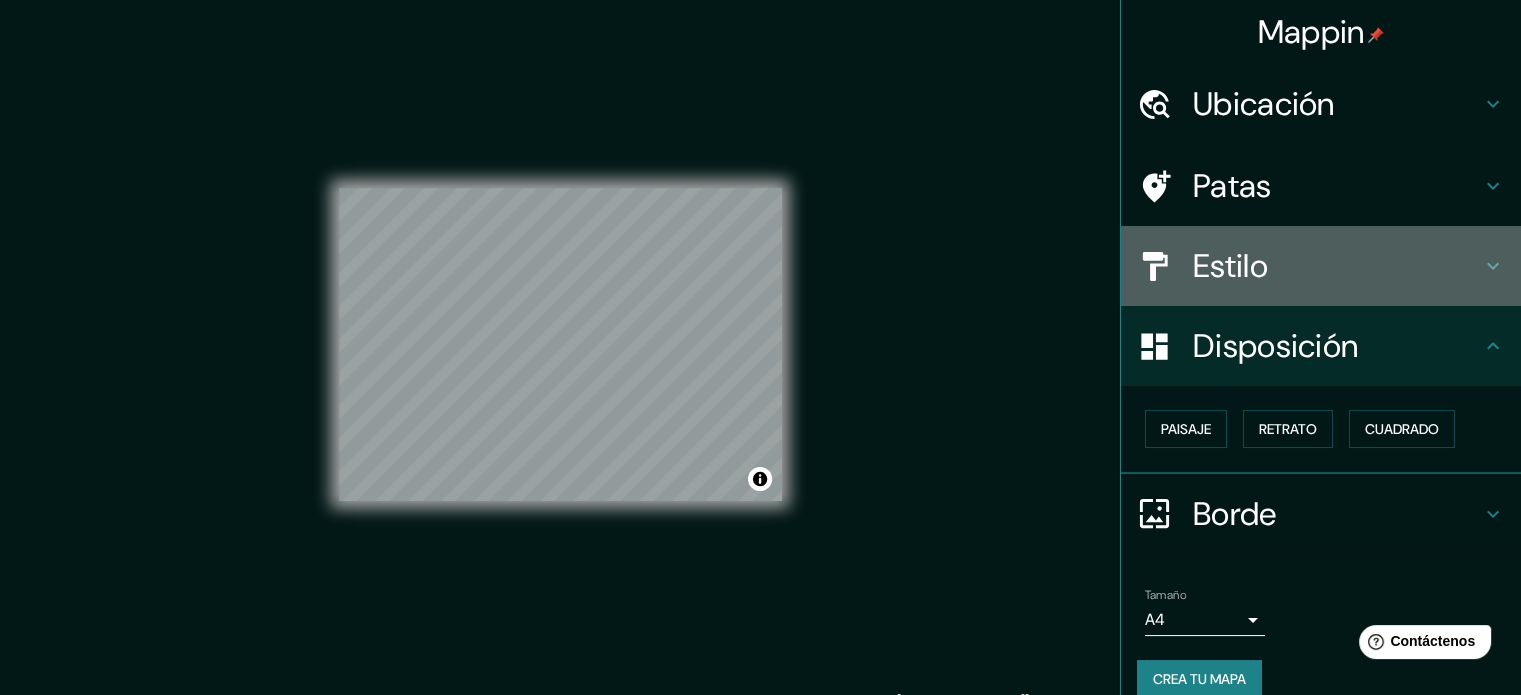 click on "Estilo" at bounding box center [1321, 266] 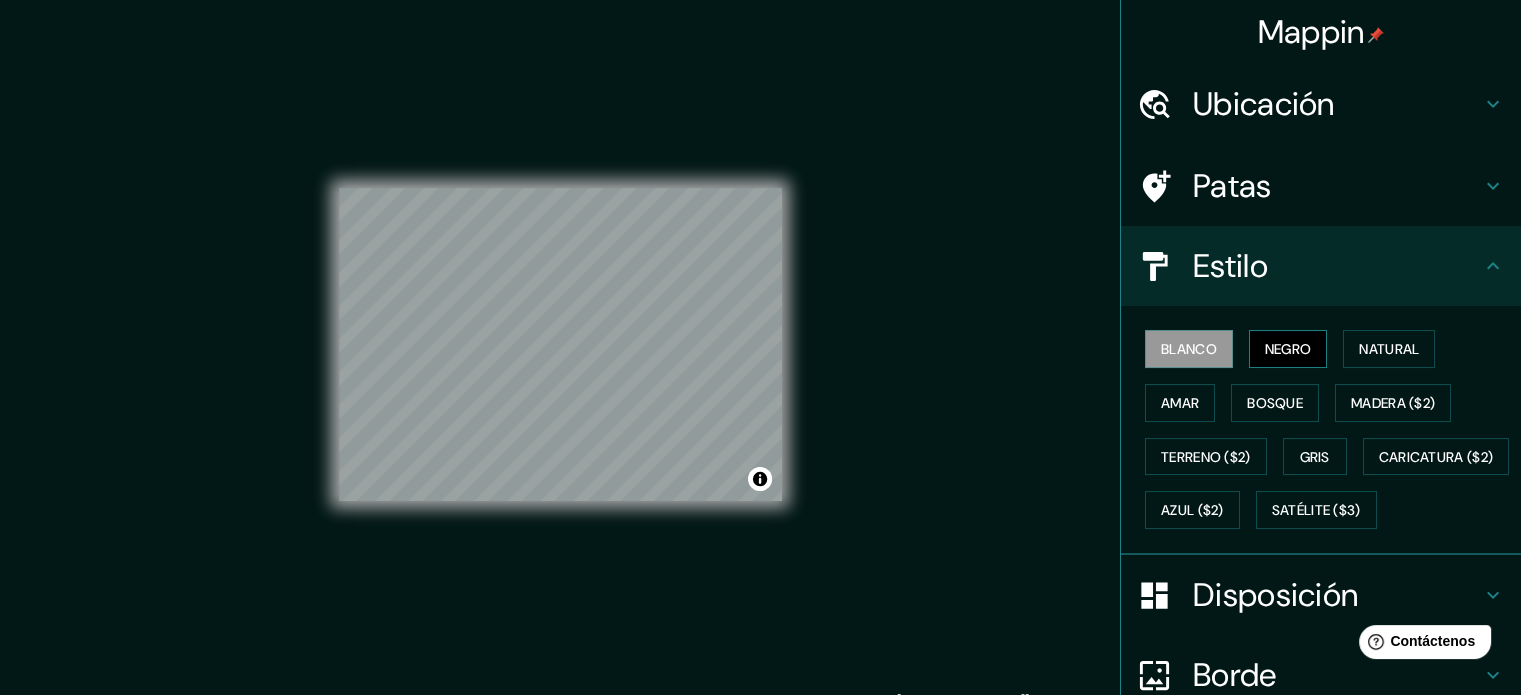 click on "Negro" at bounding box center [1288, 349] 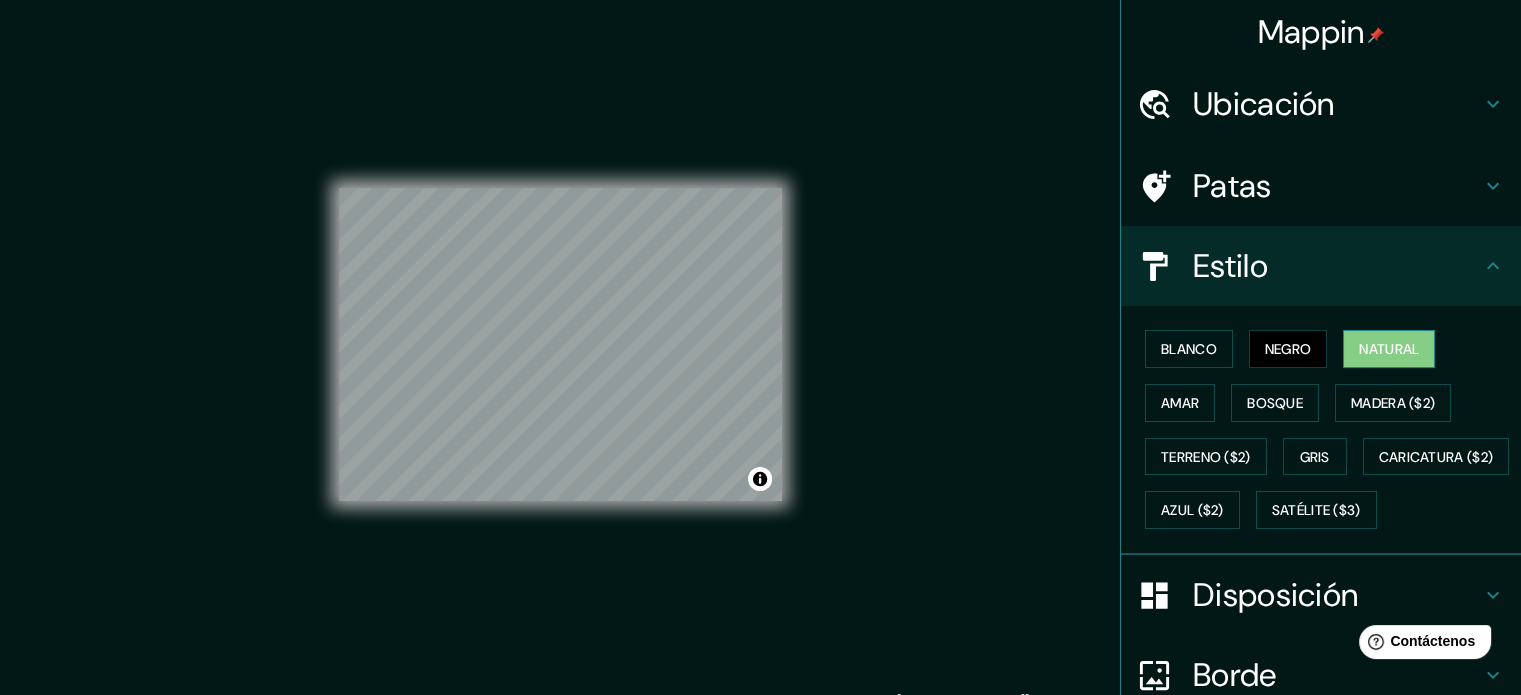click on "Natural" at bounding box center (1389, 349) 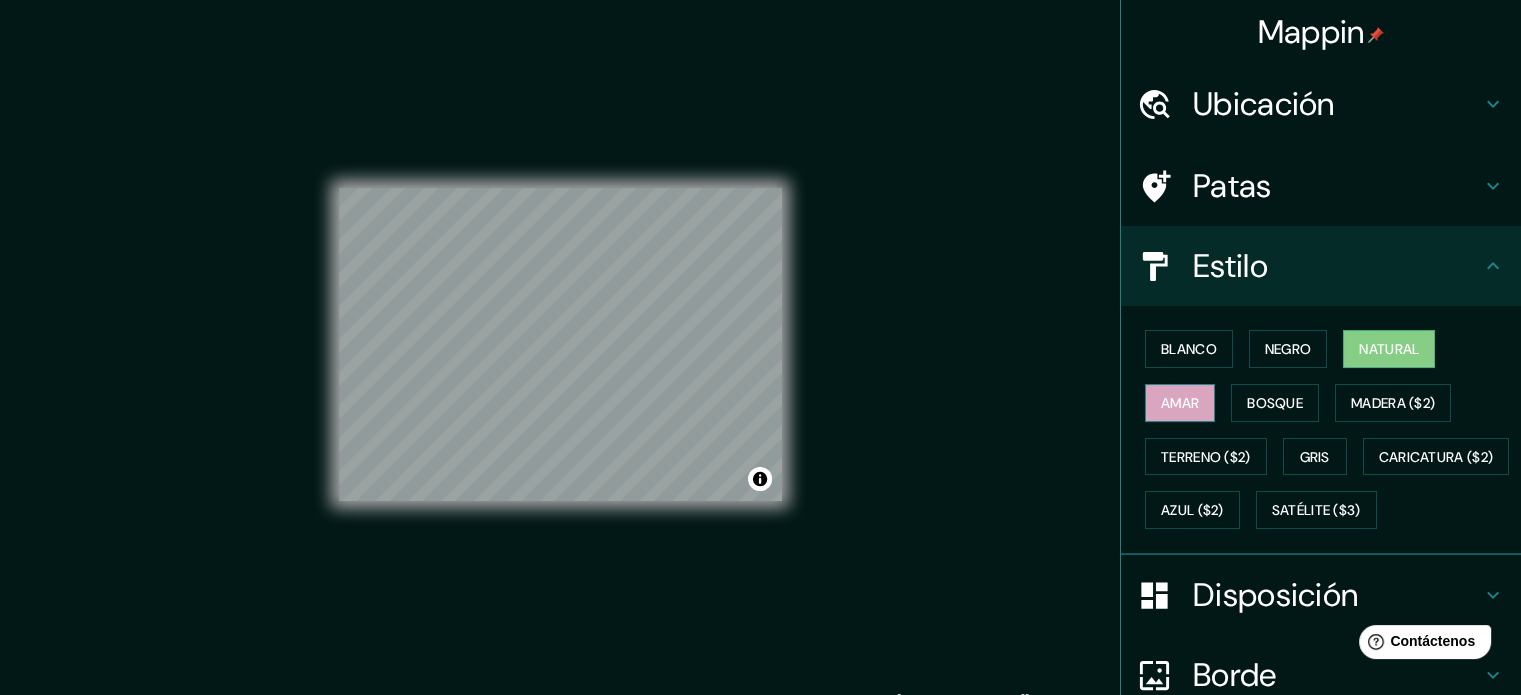 click on "Amar" at bounding box center (1180, 403) 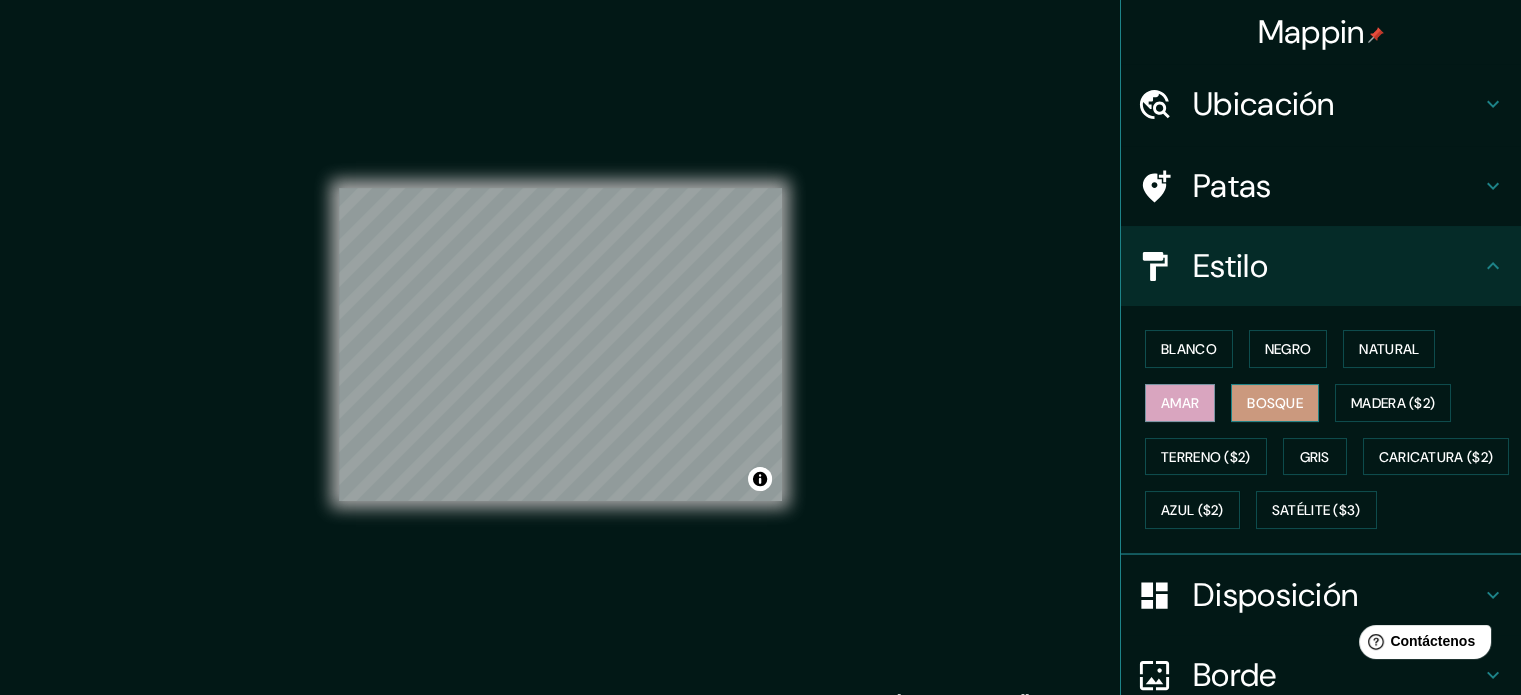 click on "Bosque" at bounding box center (1275, 403) 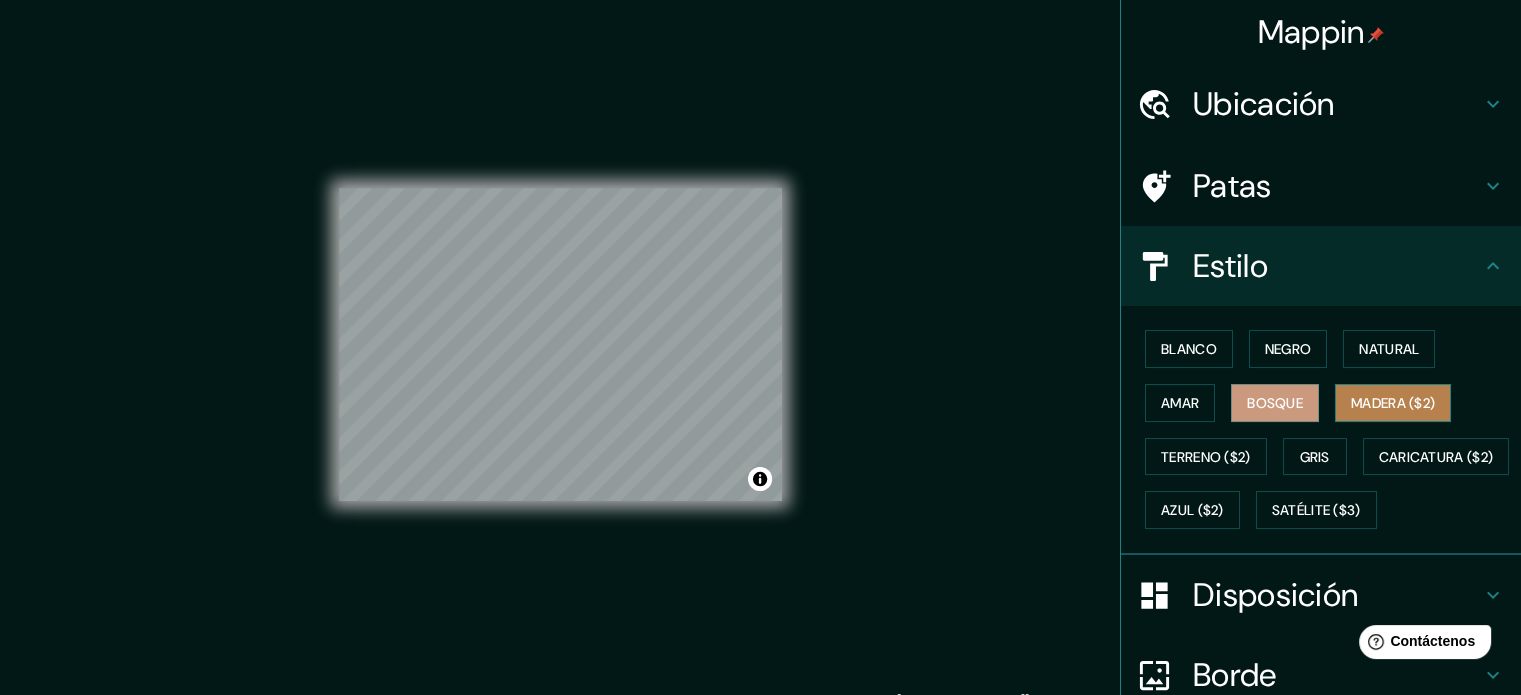 click on "Madera ($2)" at bounding box center (1393, 403) 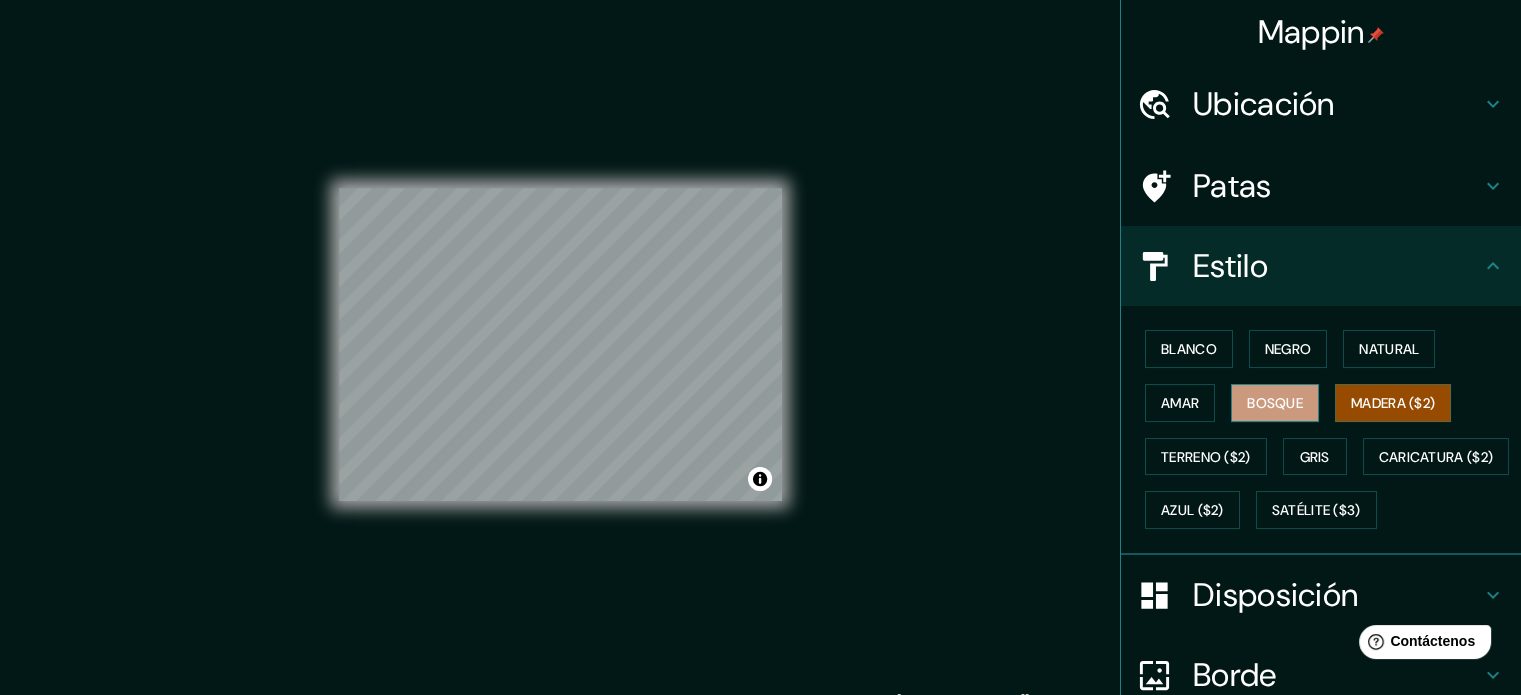 click on "Bosque" at bounding box center [1275, 403] 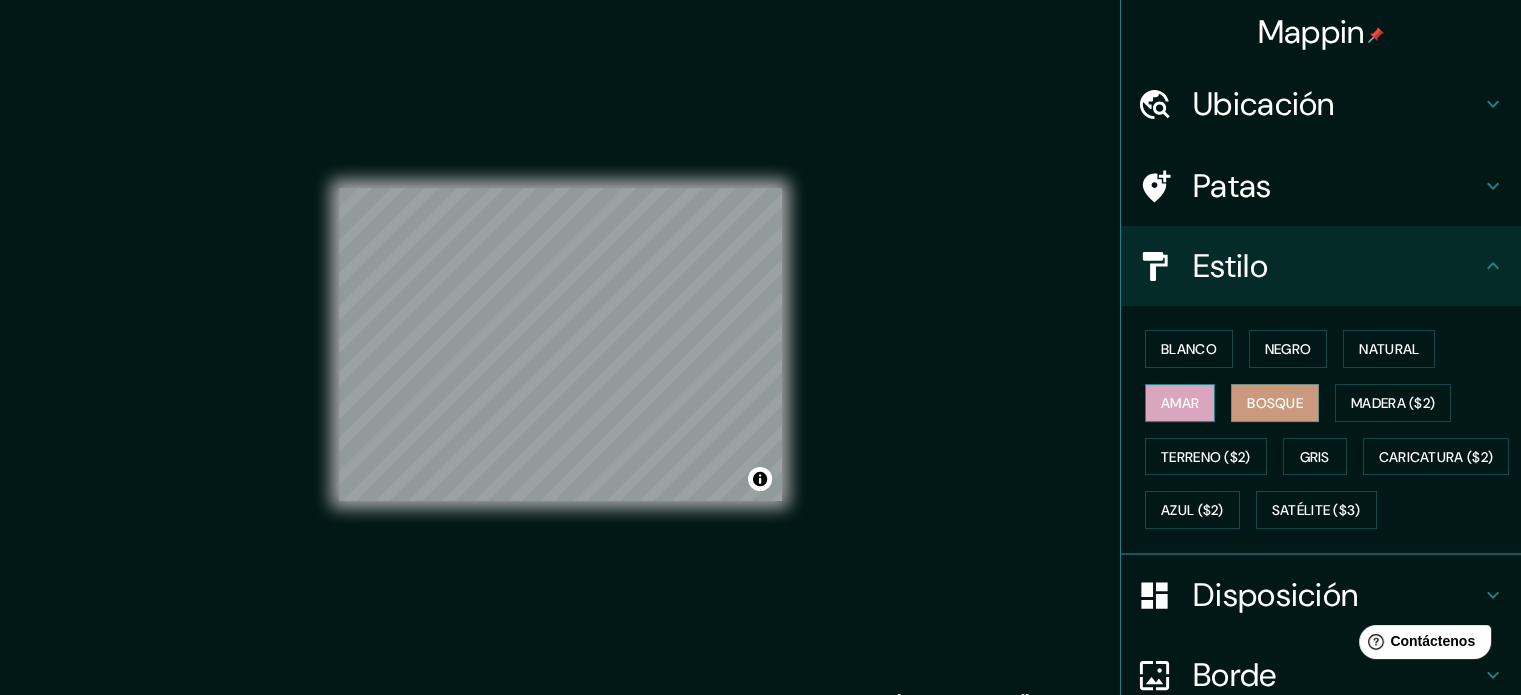click on "Amar" at bounding box center (1180, 403) 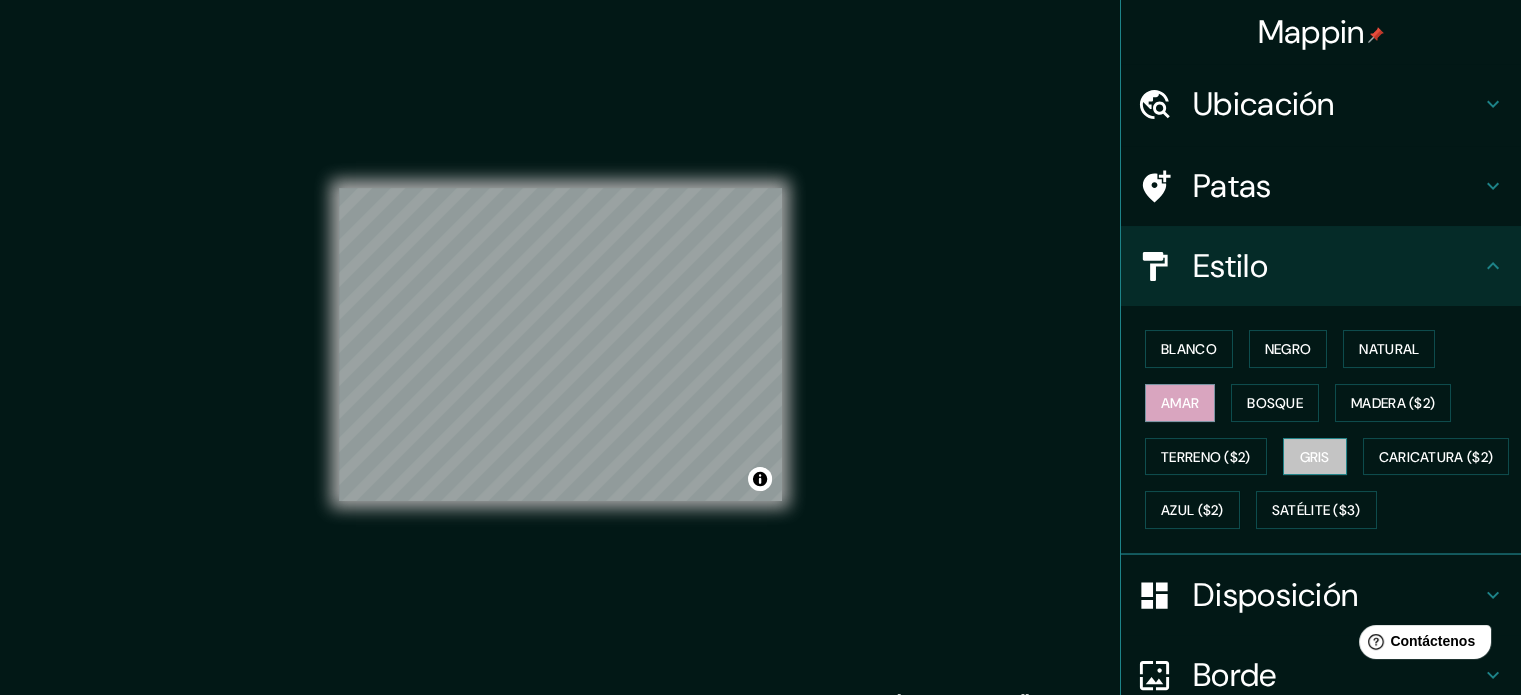click on "Gris" at bounding box center [1315, 457] 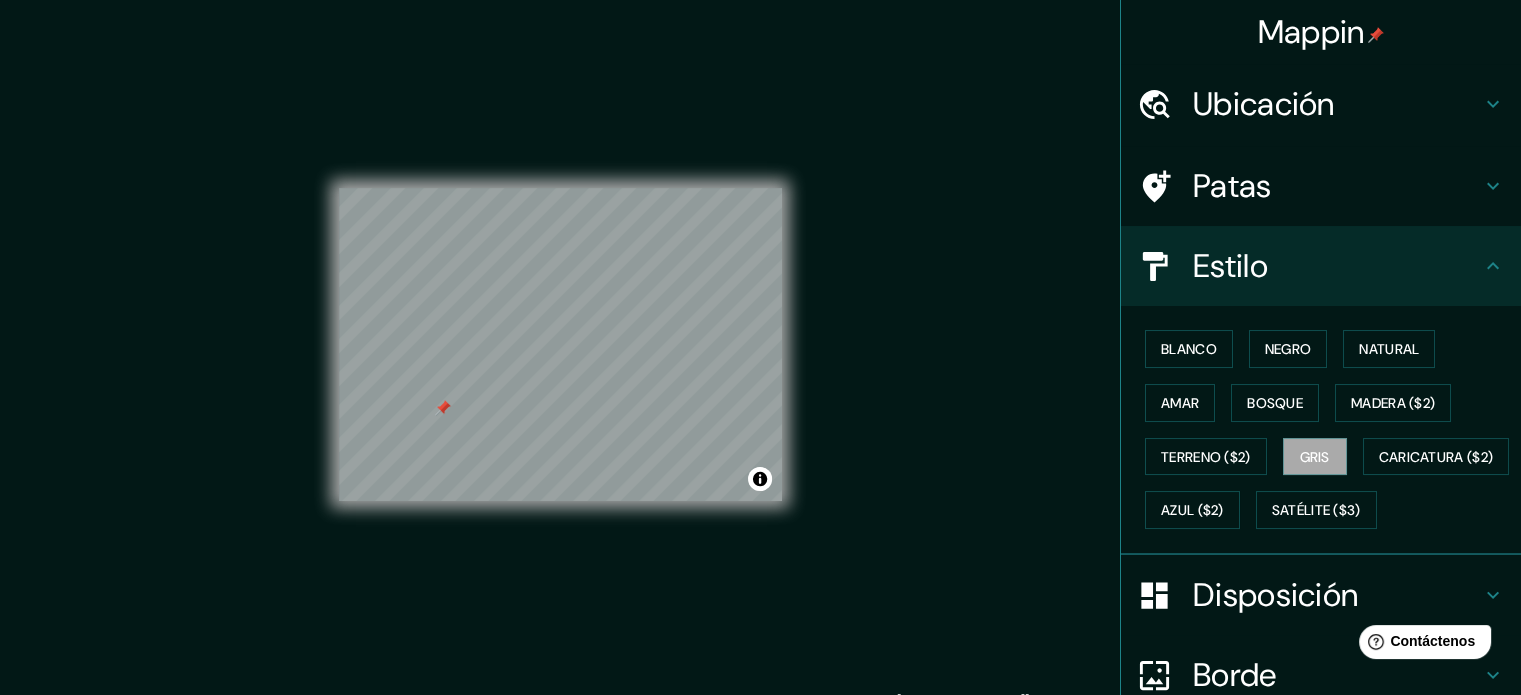 click on "Patas" at bounding box center [1232, 186] 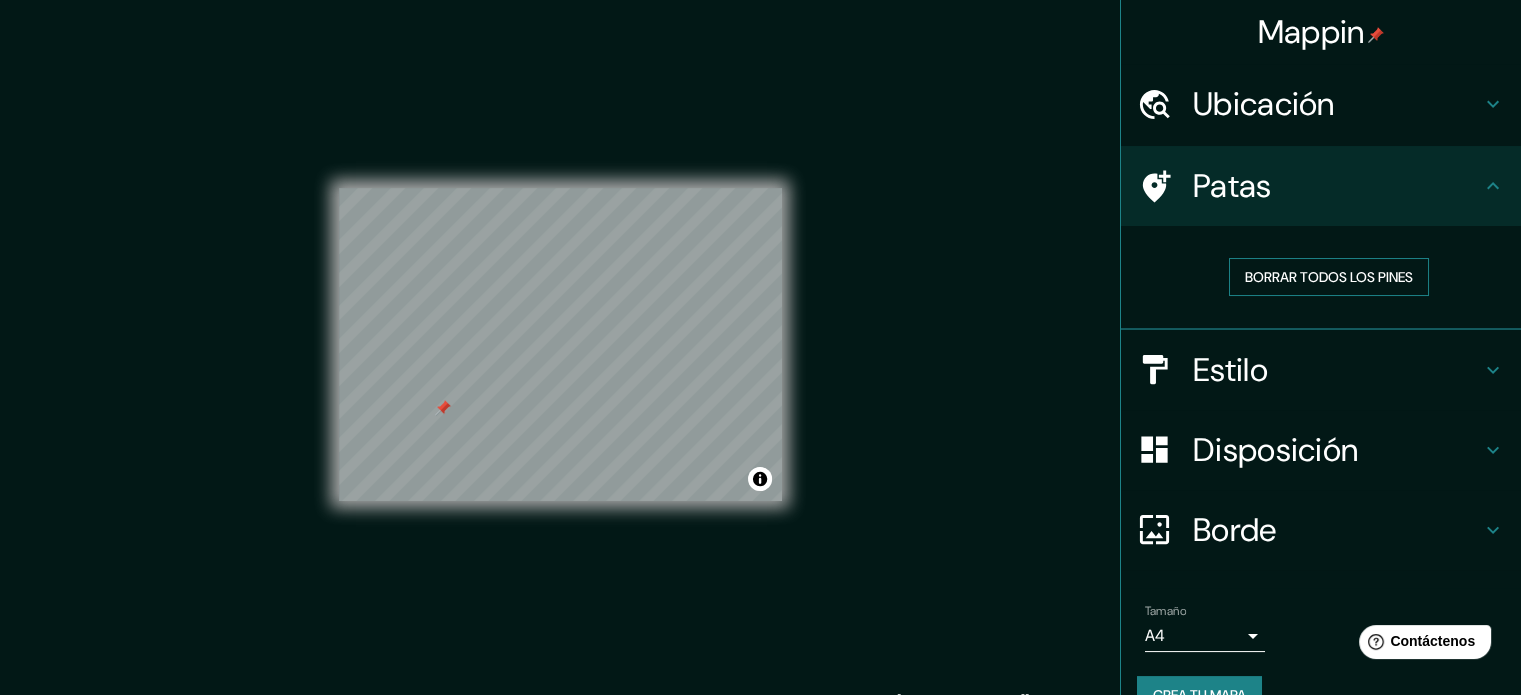 click on "Borrar todos los pines" at bounding box center [1329, 277] 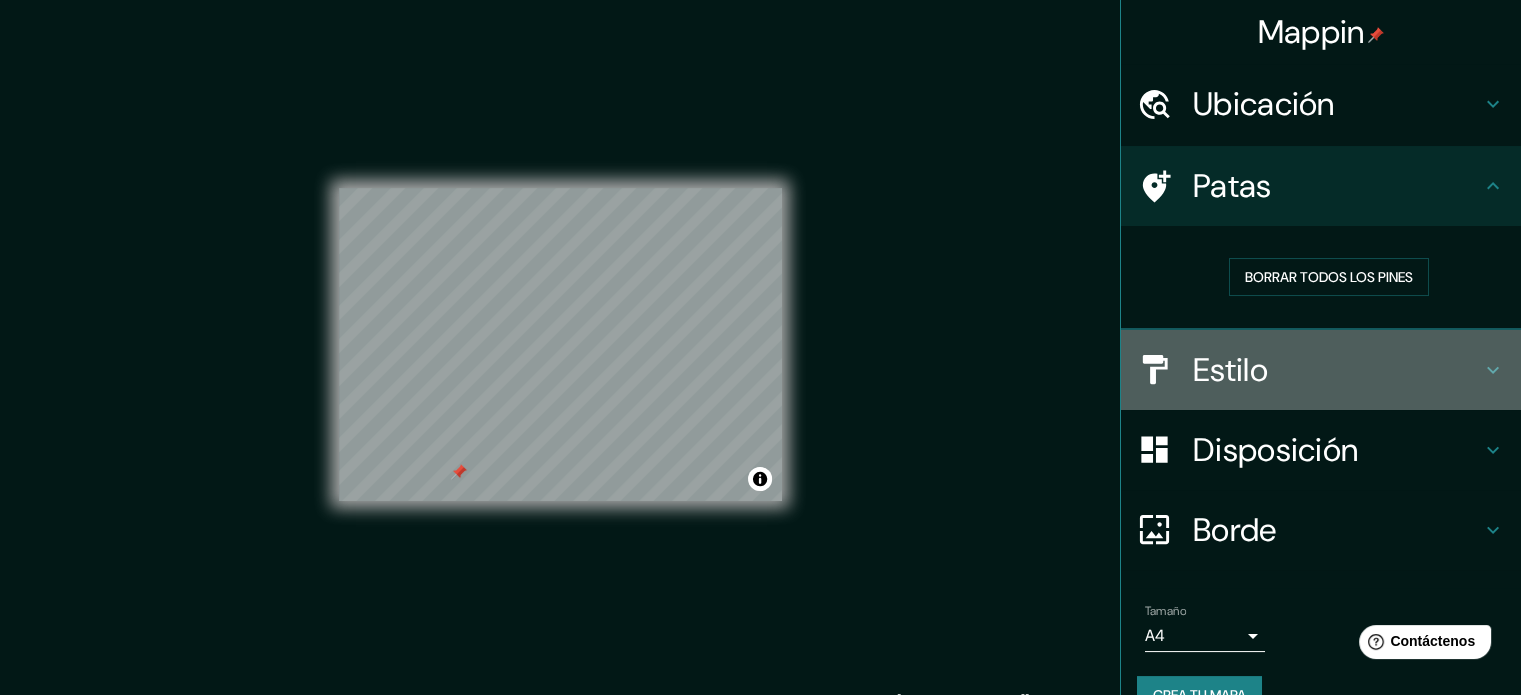 click on "Estilo" at bounding box center (1230, 370) 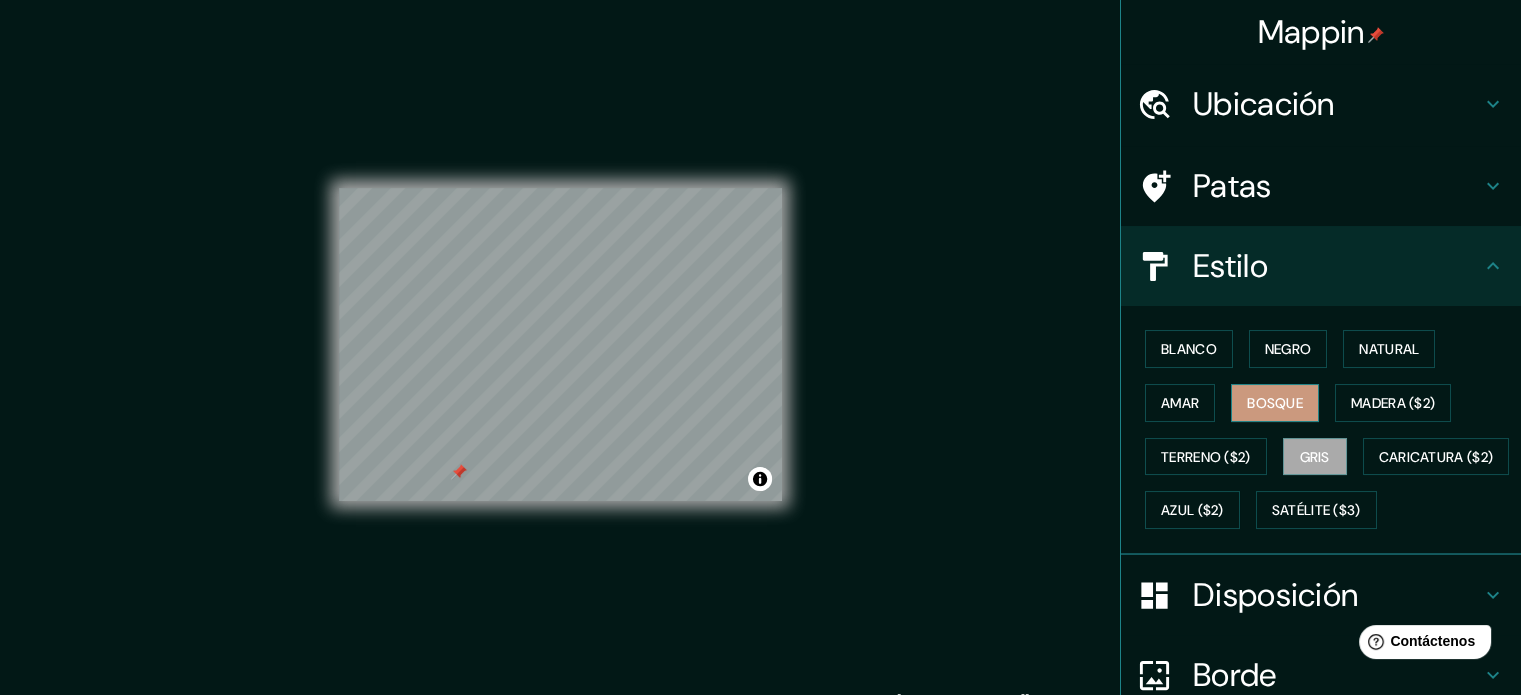 click on "Bosque" at bounding box center (1275, 403) 